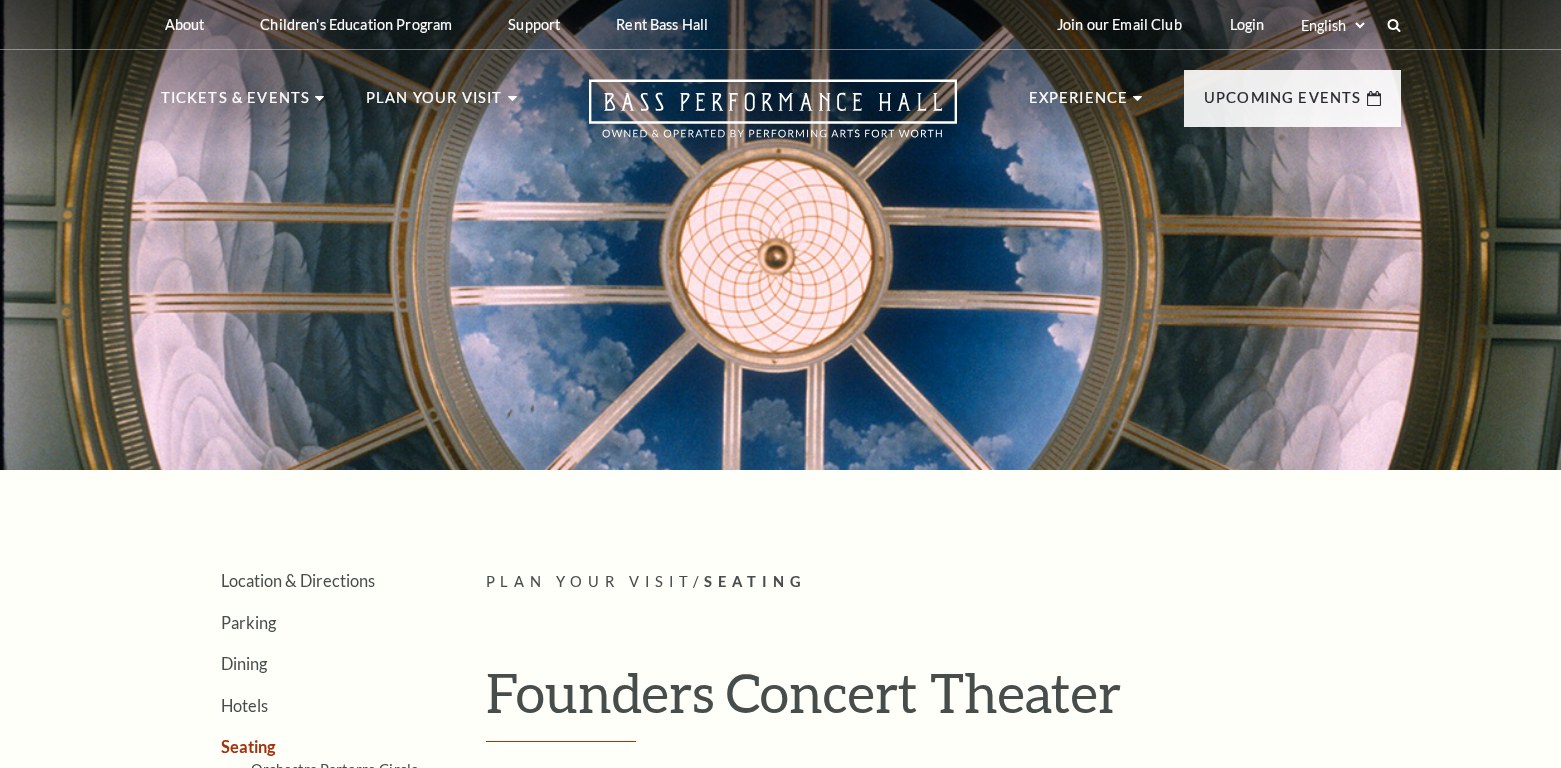 scroll, scrollTop: 0, scrollLeft: 0, axis: both 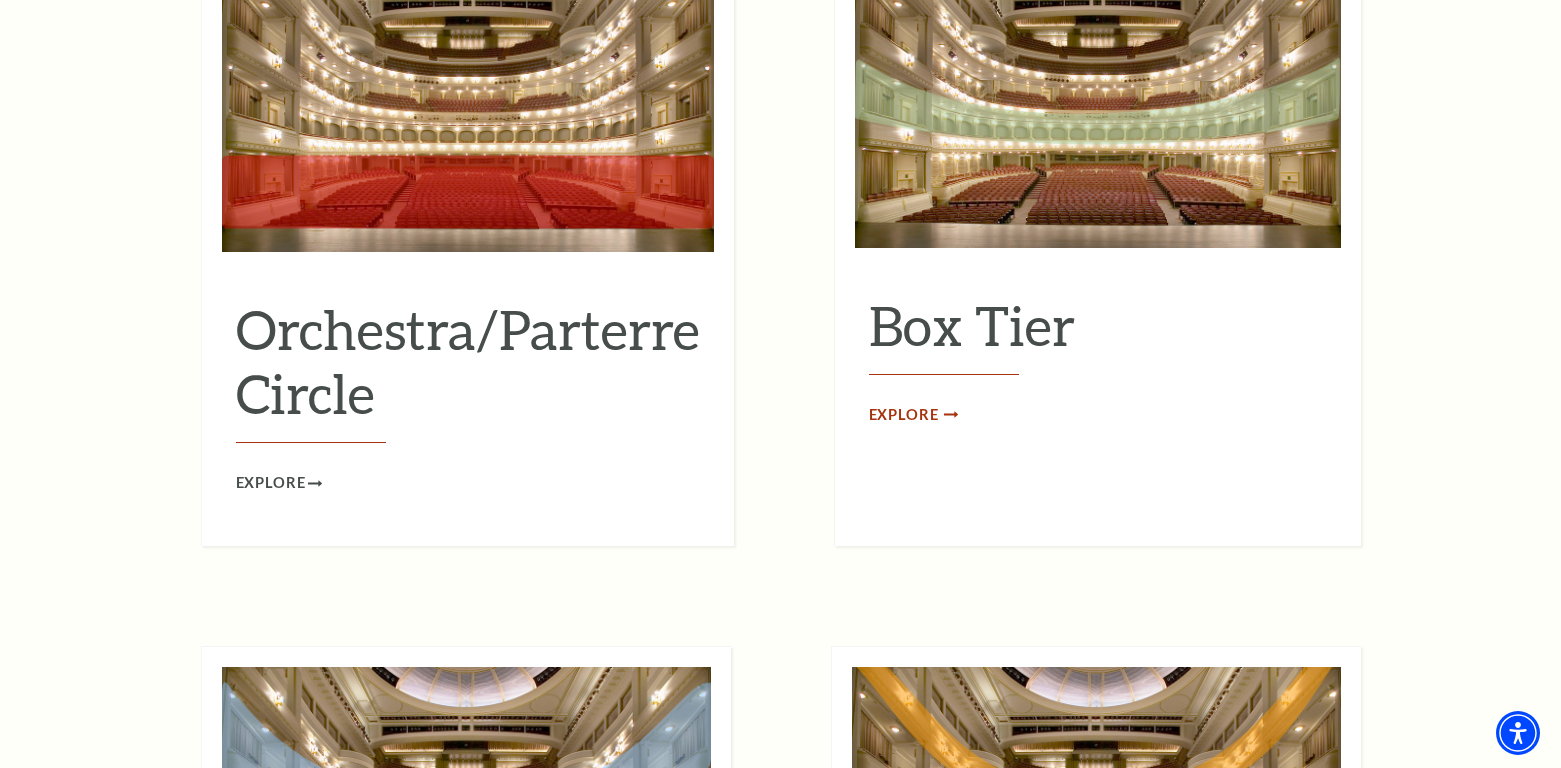 click on "Explore" at bounding box center [904, 415] 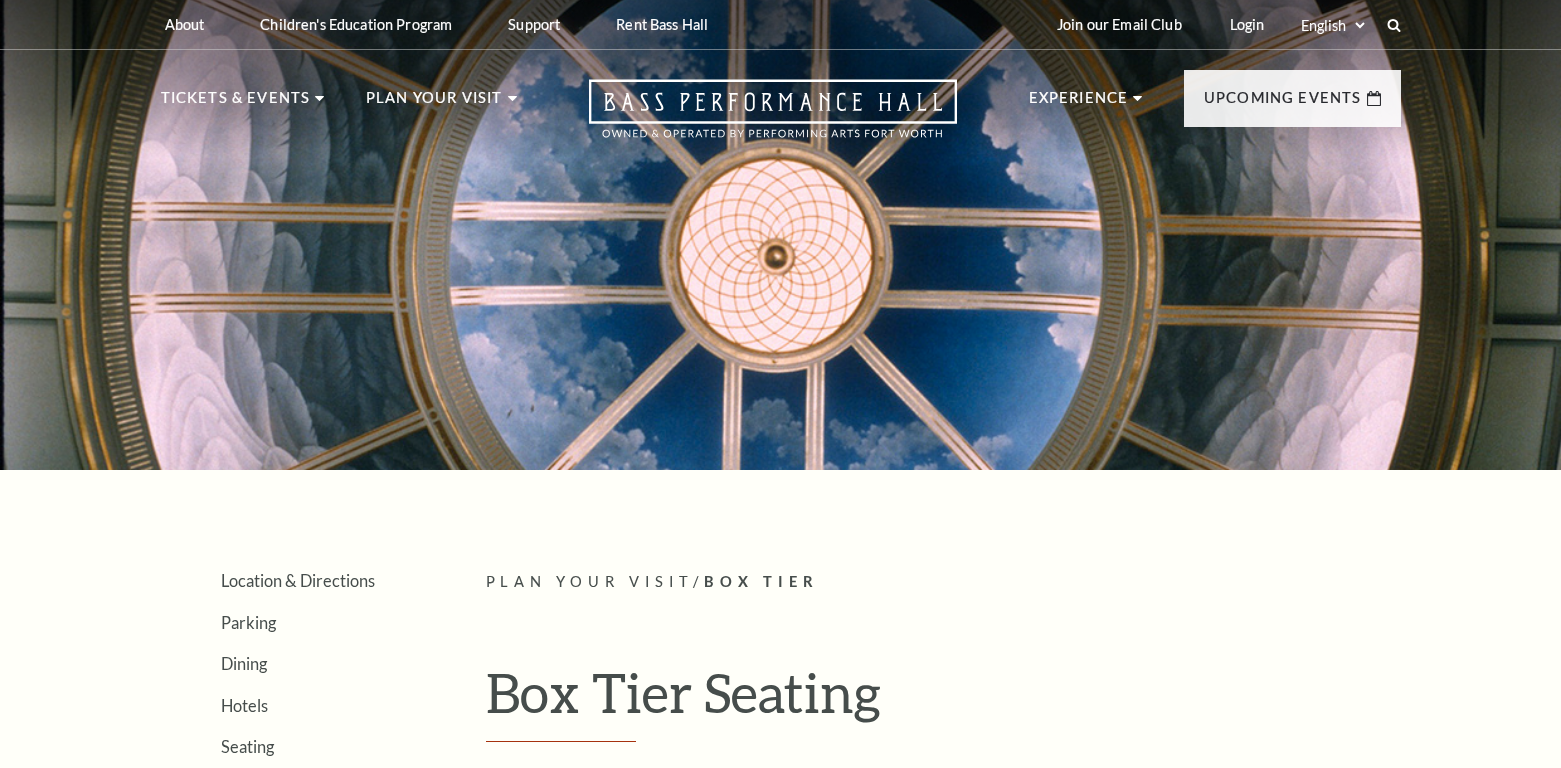 scroll, scrollTop: 0, scrollLeft: 0, axis: both 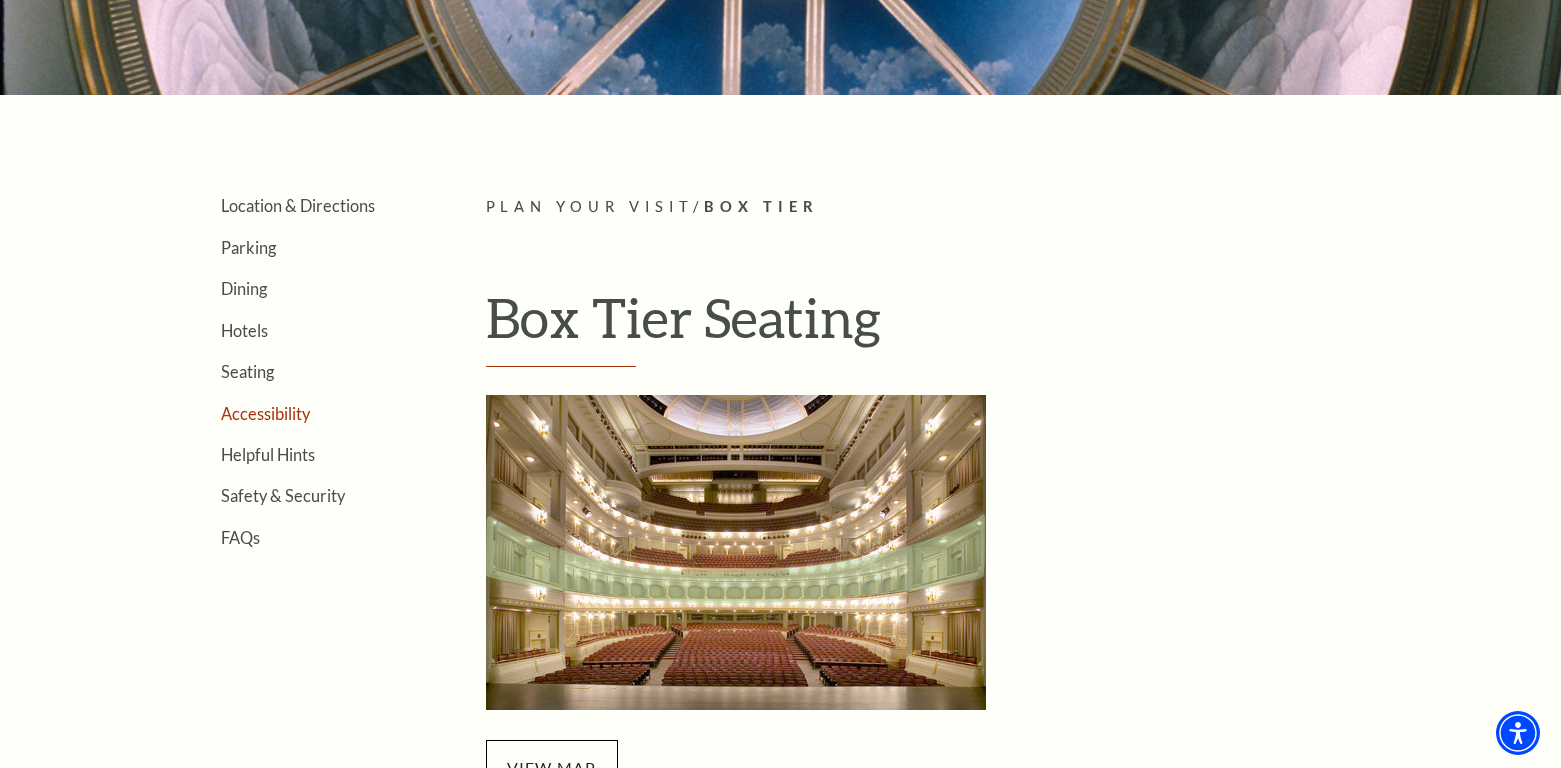 click on "Accessibility" at bounding box center [265, 413] 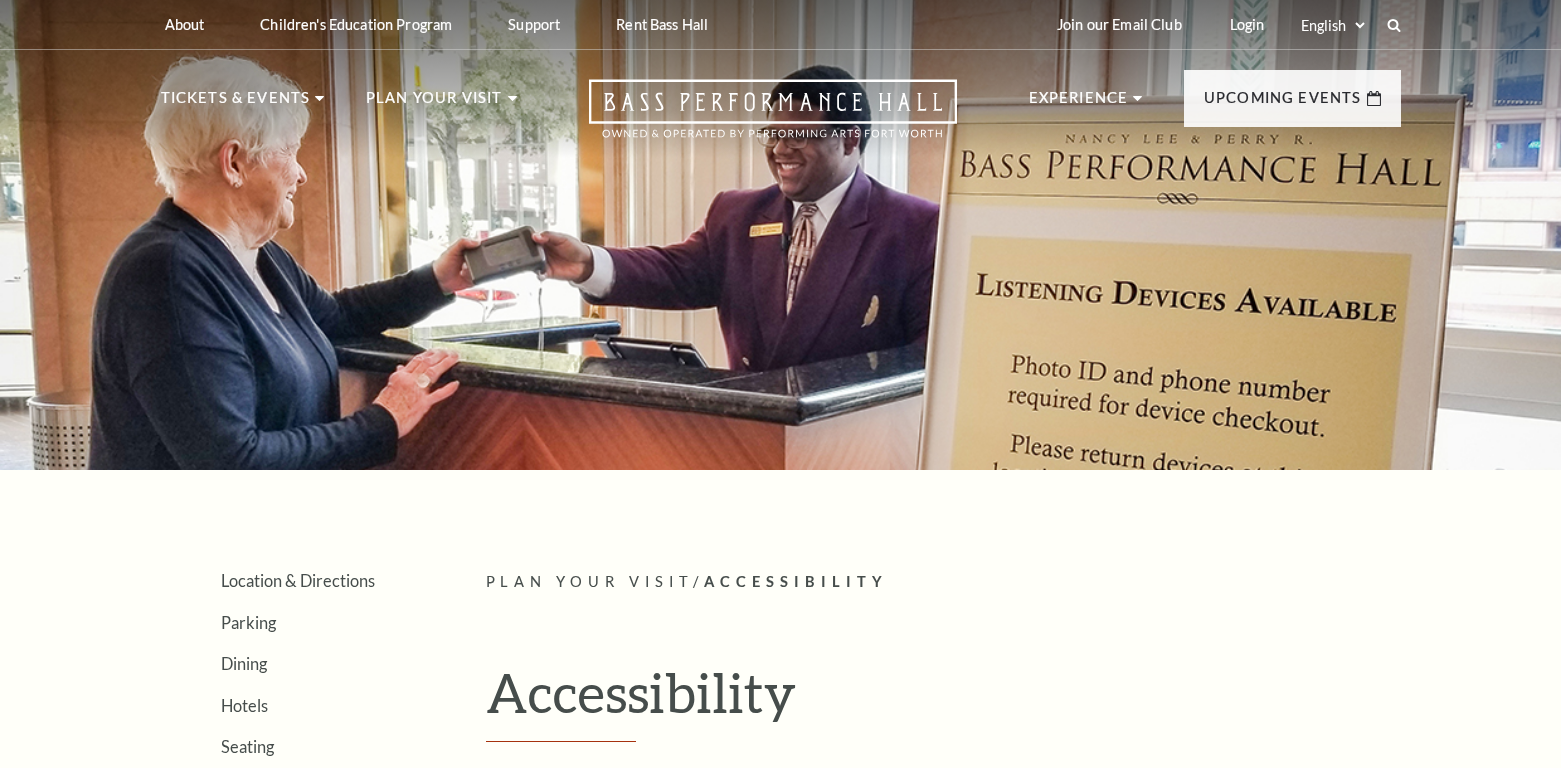 scroll, scrollTop: 0, scrollLeft: 0, axis: both 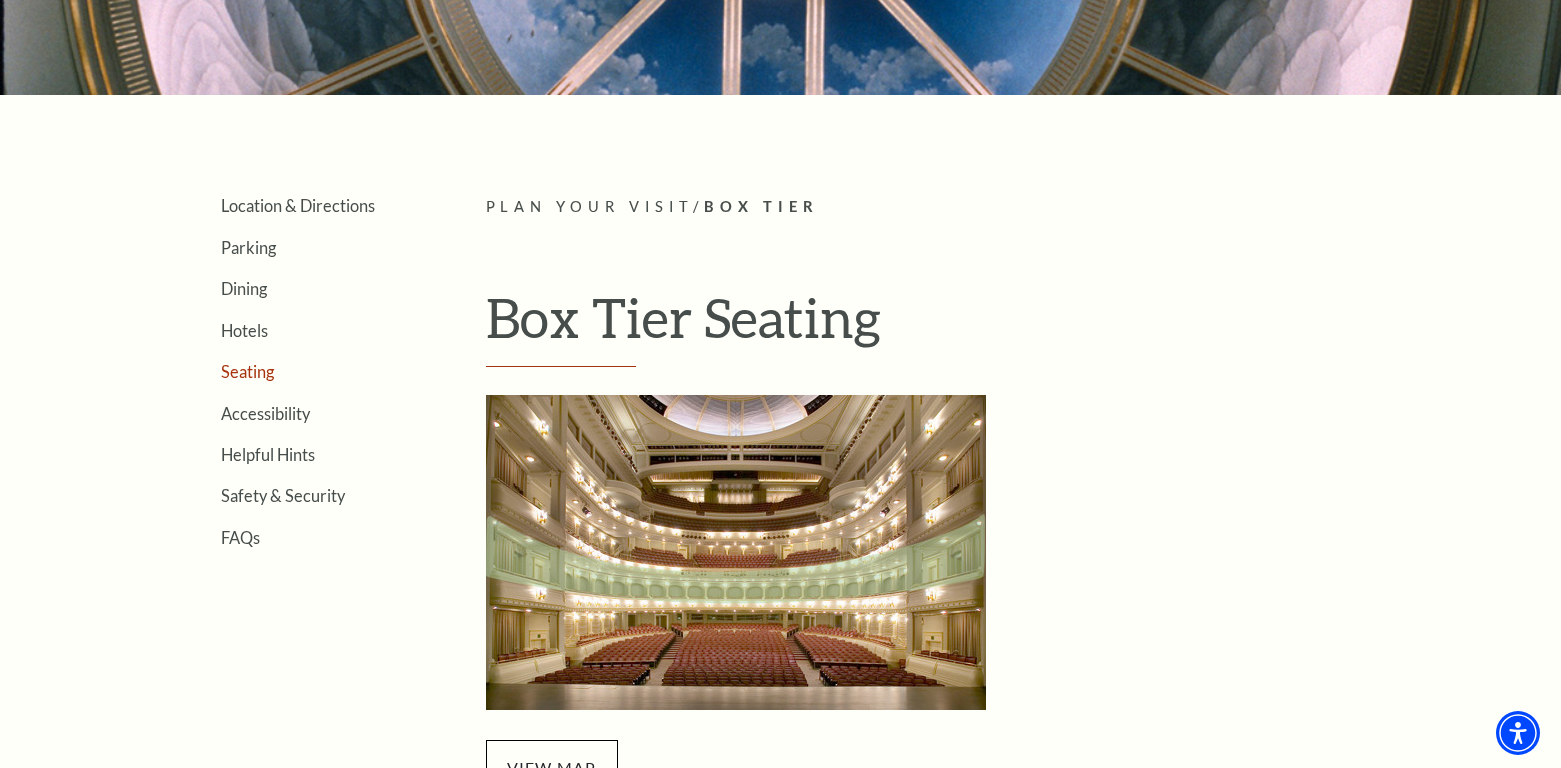 click on "Seating" at bounding box center (247, 371) 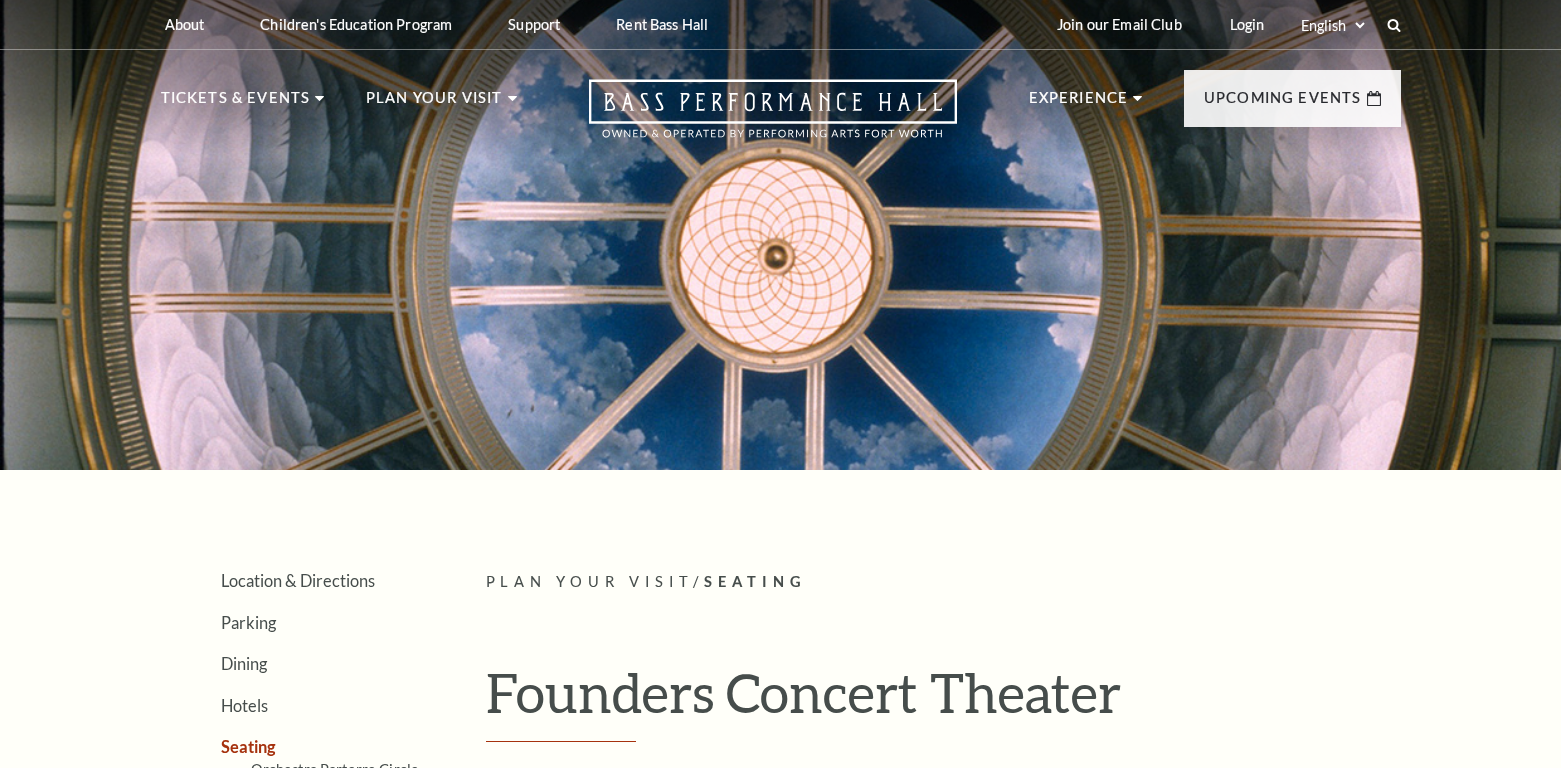 scroll, scrollTop: 0, scrollLeft: 0, axis: both 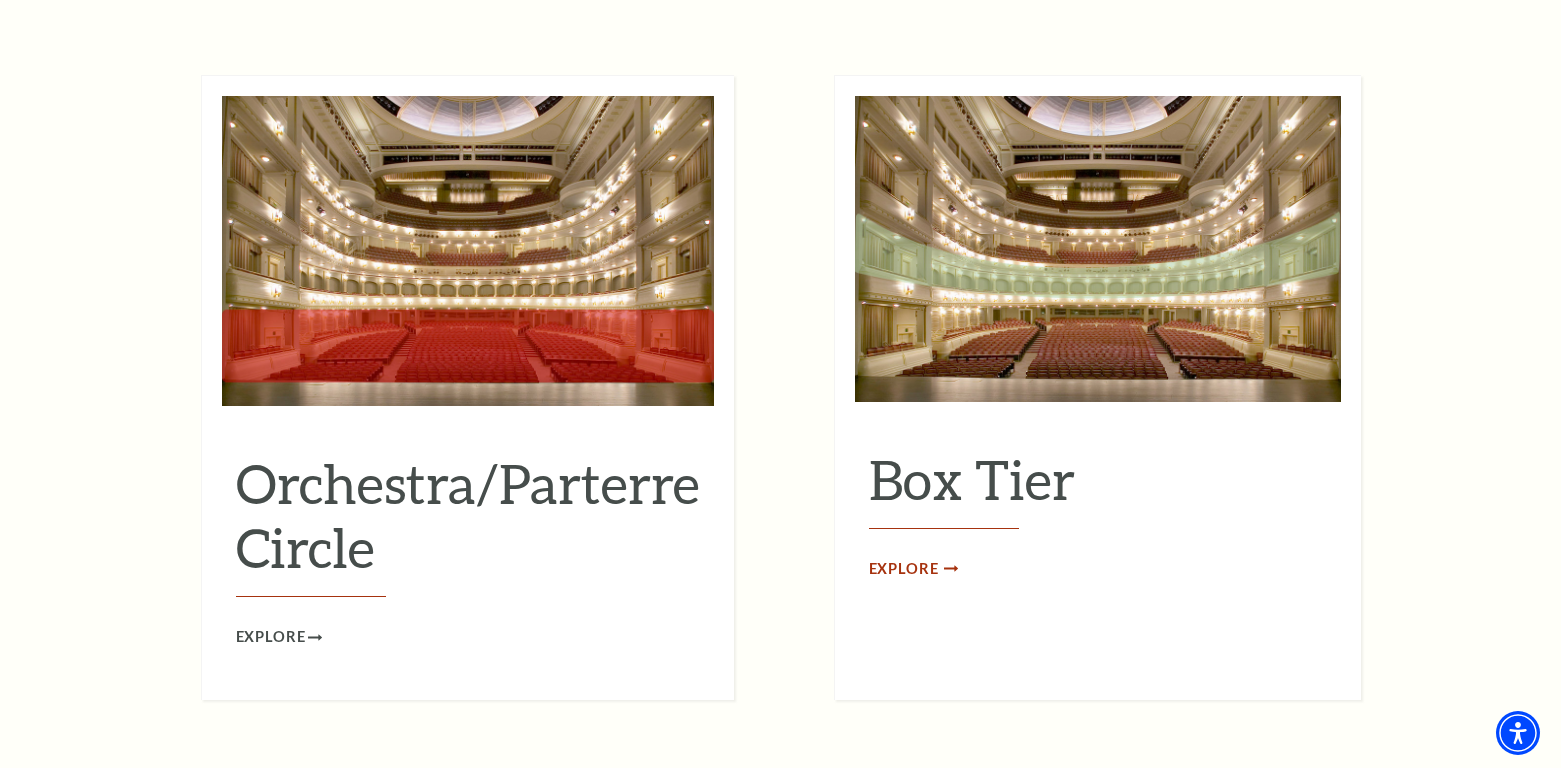 click on "Explore" at bounding box center (904, 569) 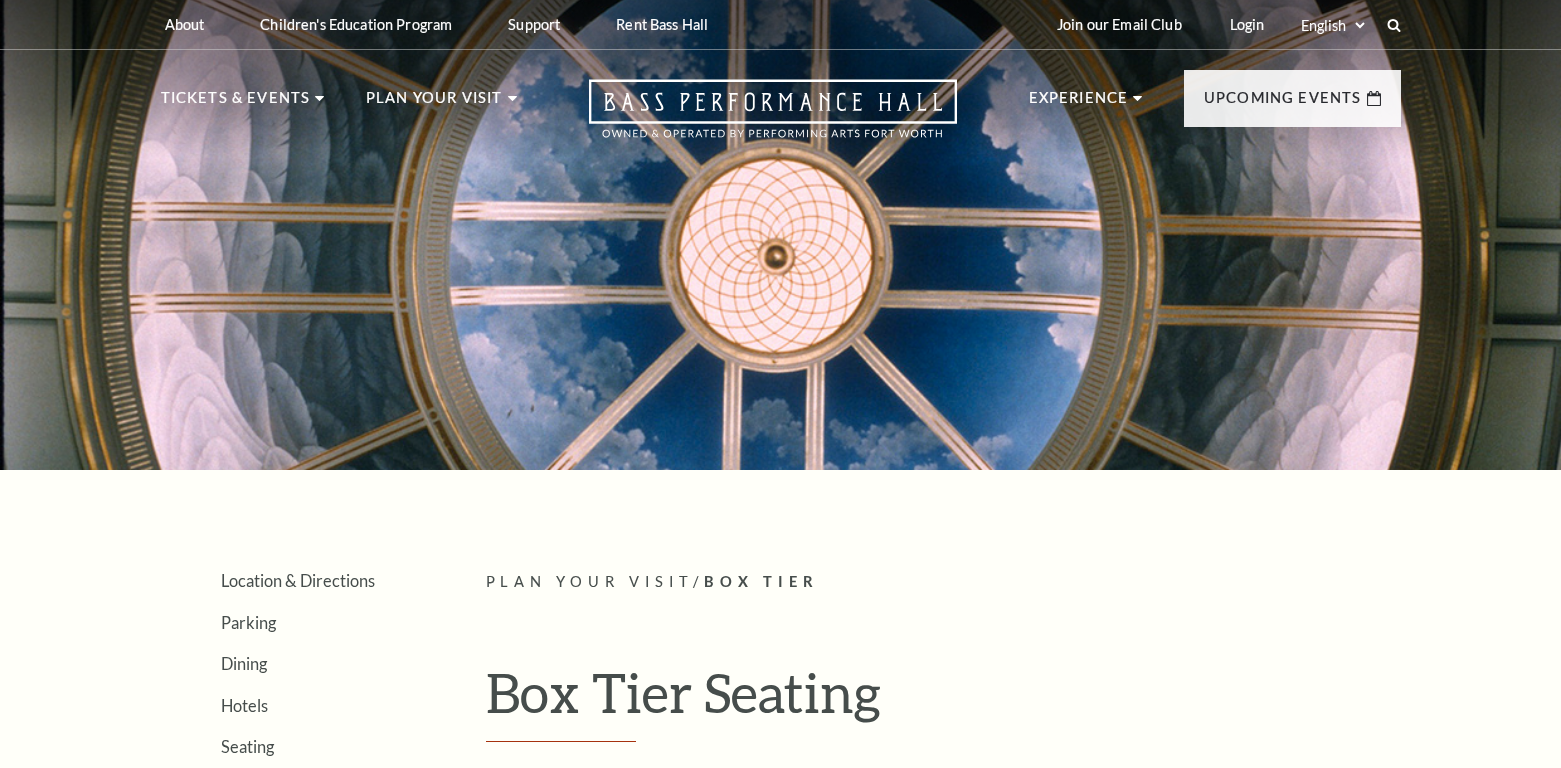 scroll, scrollTop: 0, scrollLeft: 0, axis: both 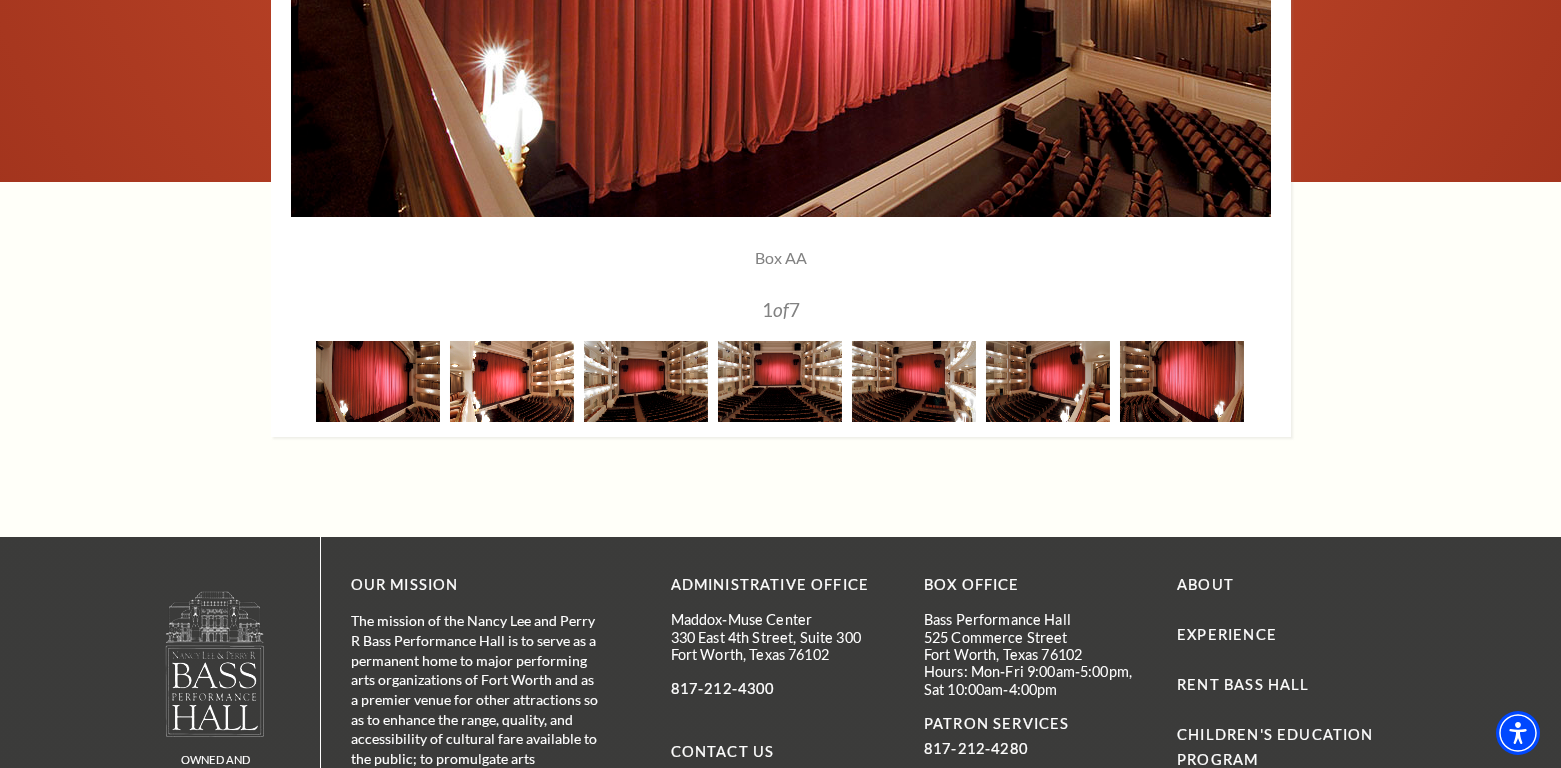 click at bounding box center [512, 381] 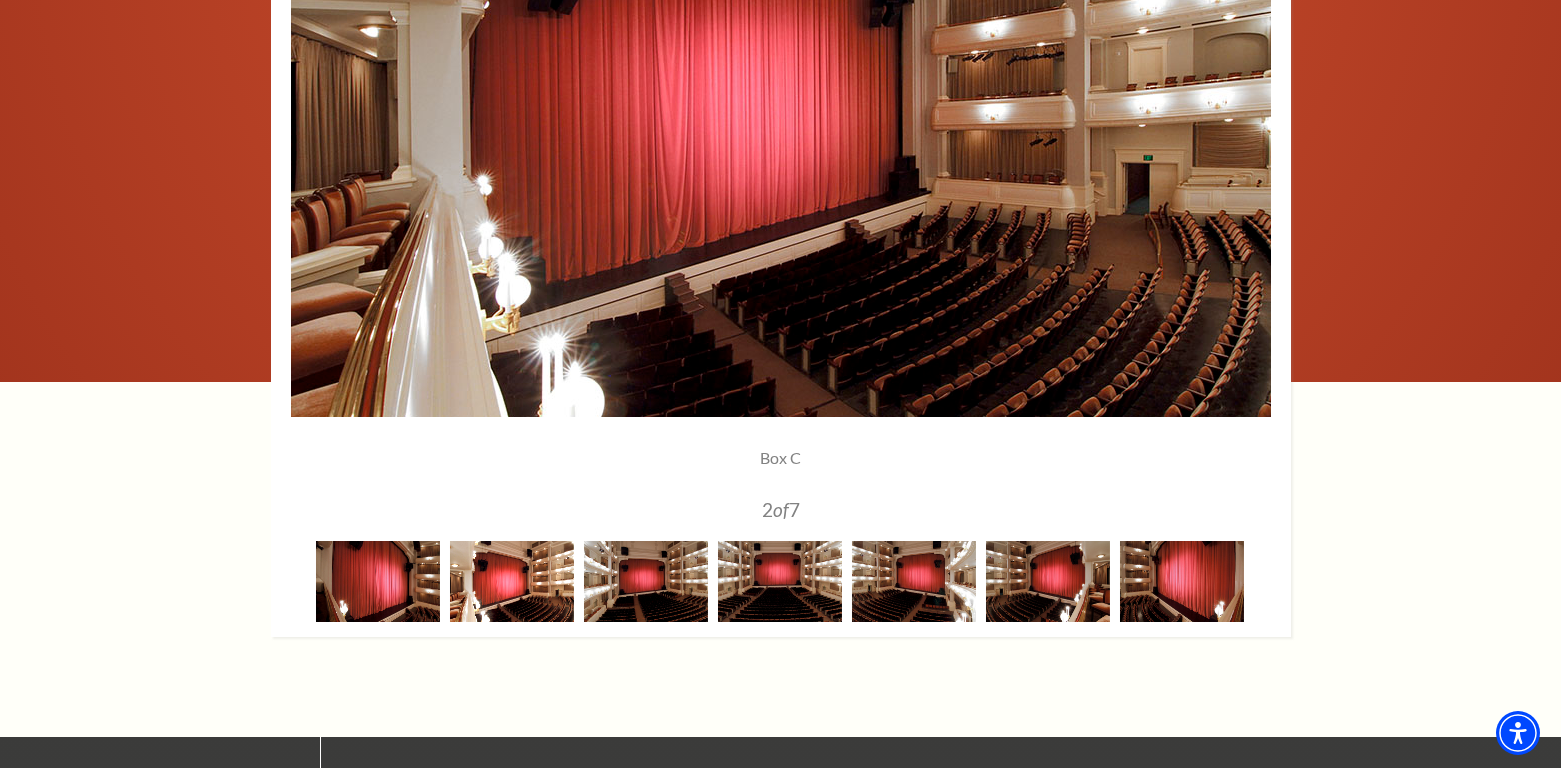 scroll, scrollTop: 1800, scrollLeft: 0, axis: vertical 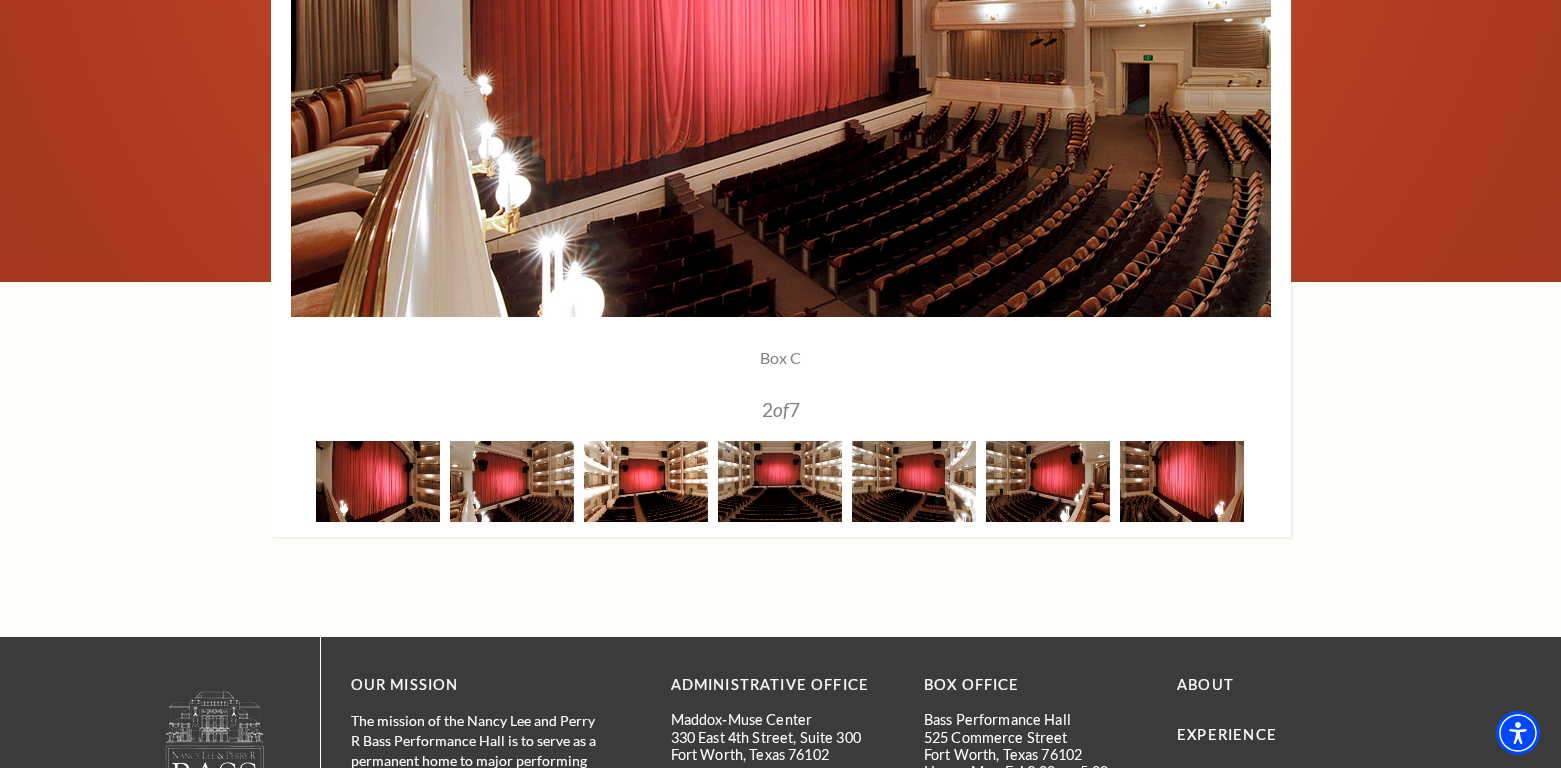 click at bounding box center [646, 481] 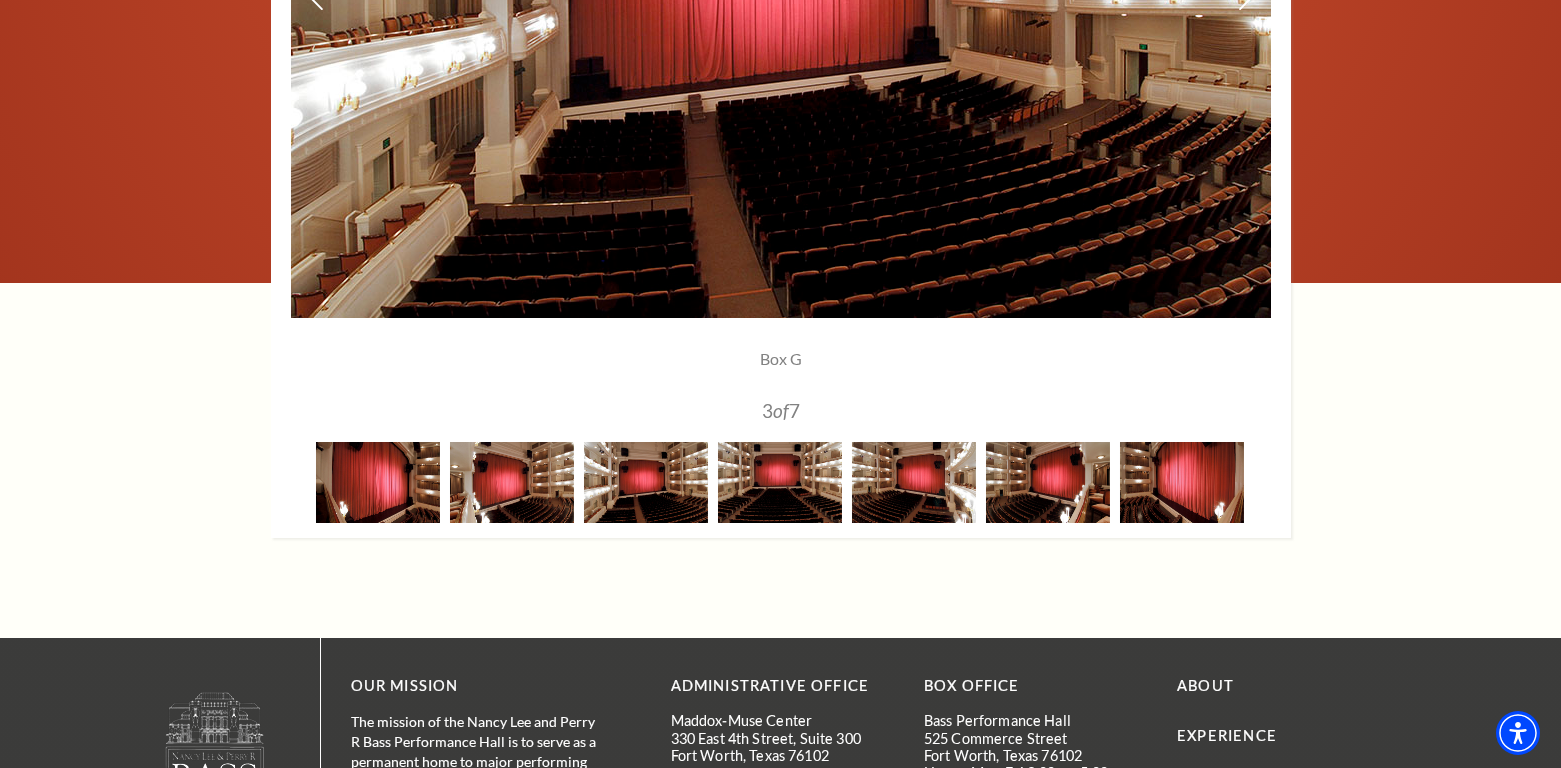 scroll, scrollTop: 1800, scrollLeft: 0, axis: vertical 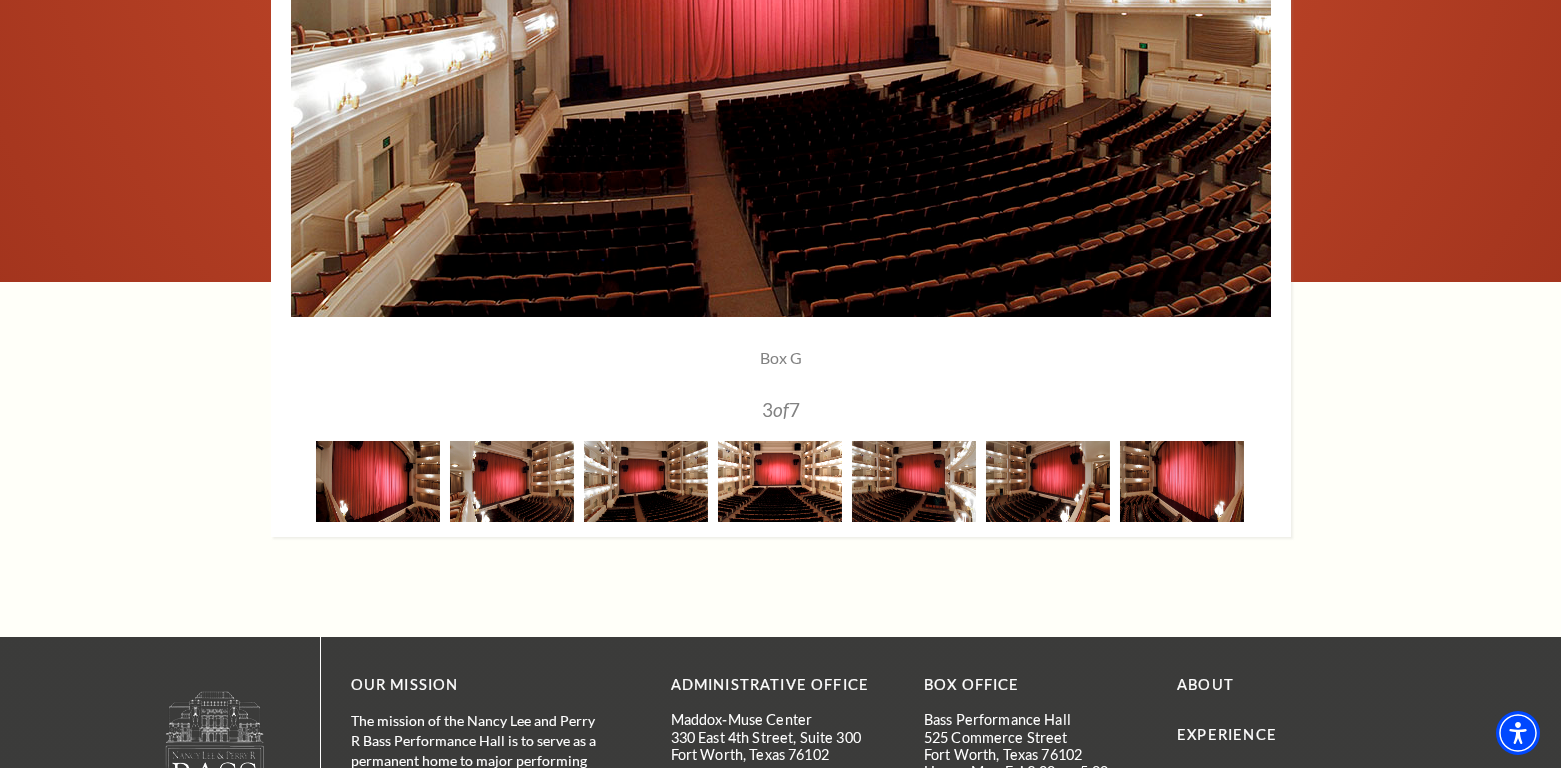 click at bounding box center [780, 481] 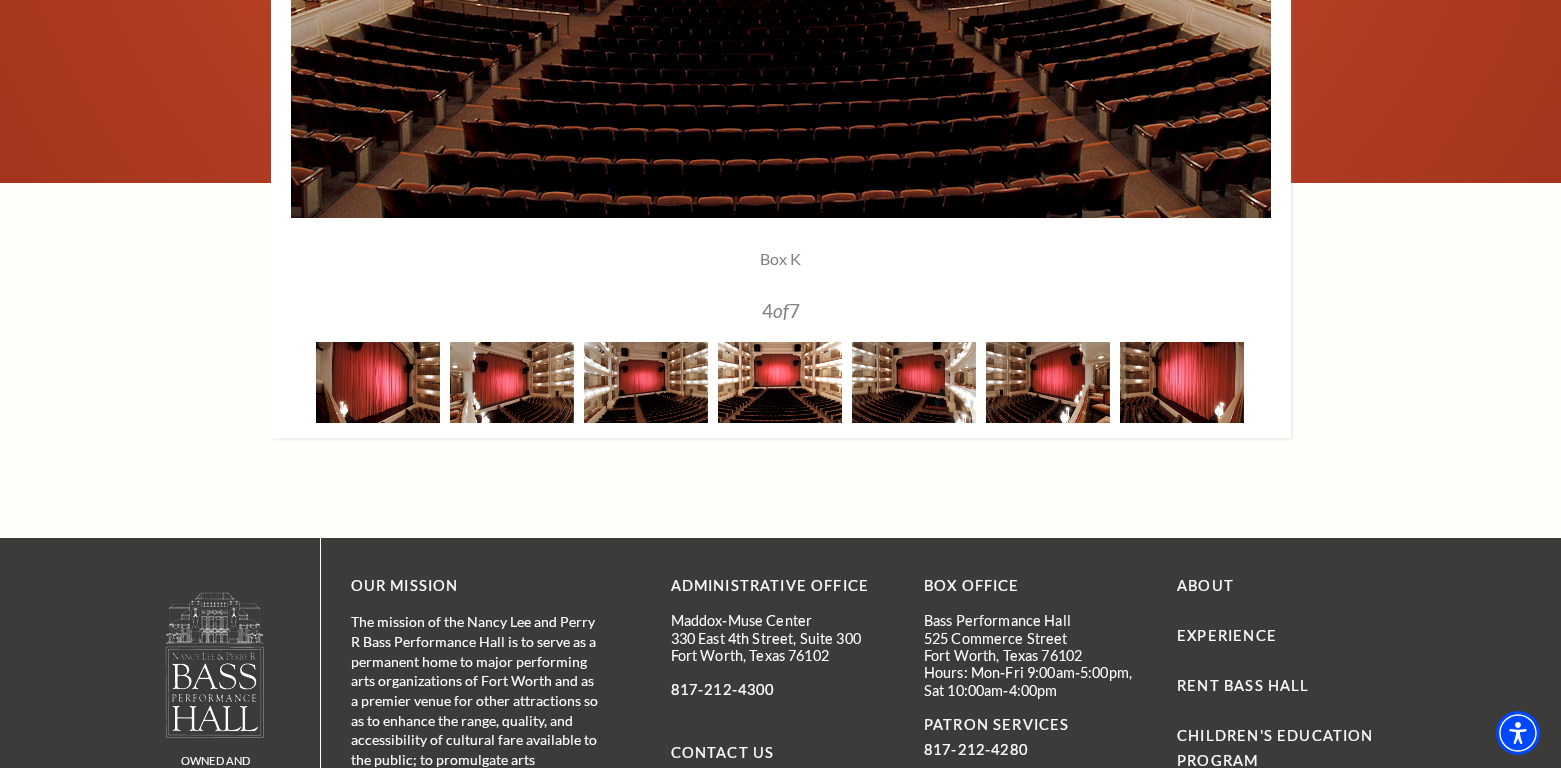 scroll, scrollTop: 1900, scrollLeft: 0, axis: vertical 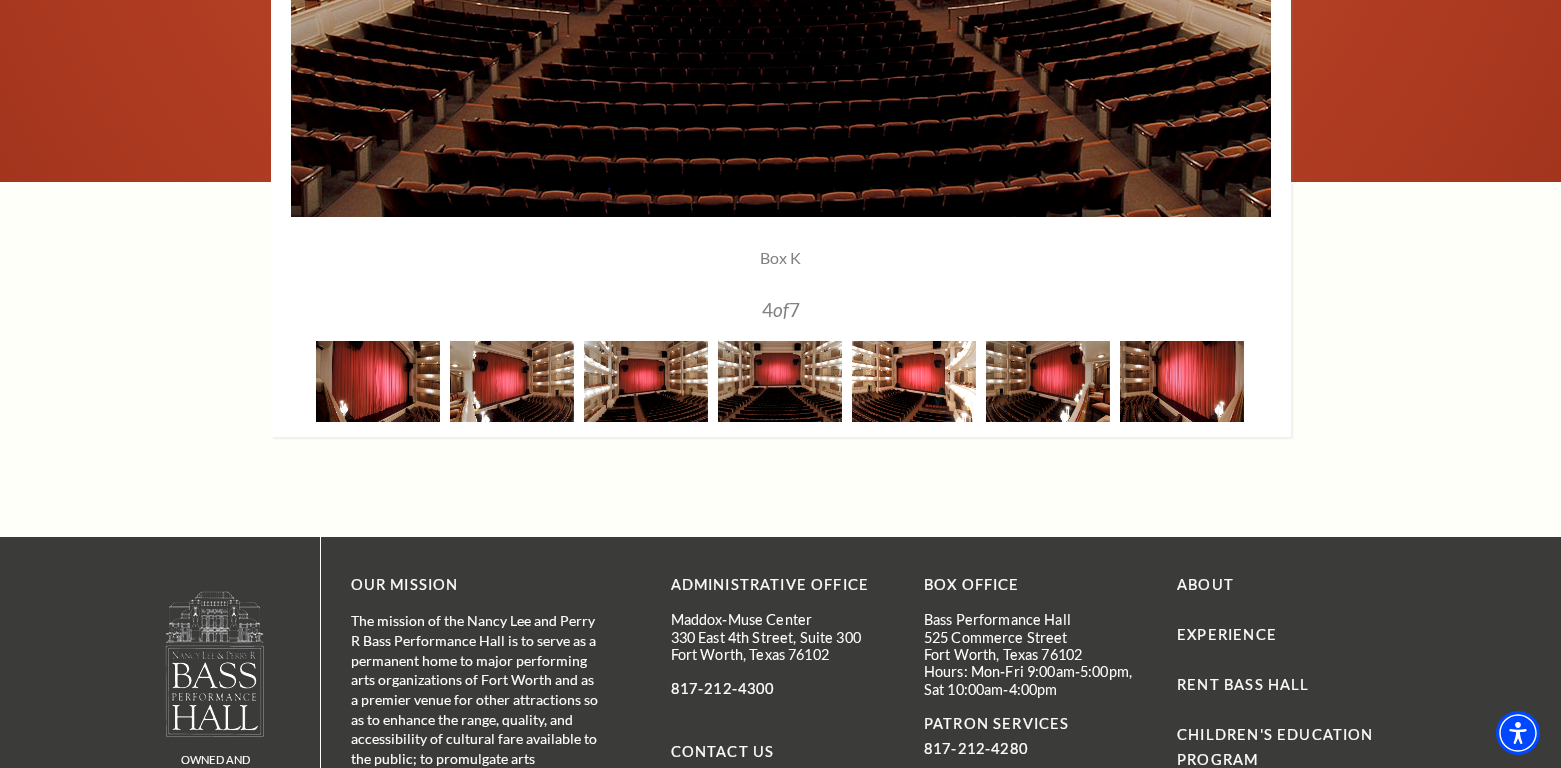 click at bounding box center [914, 381] 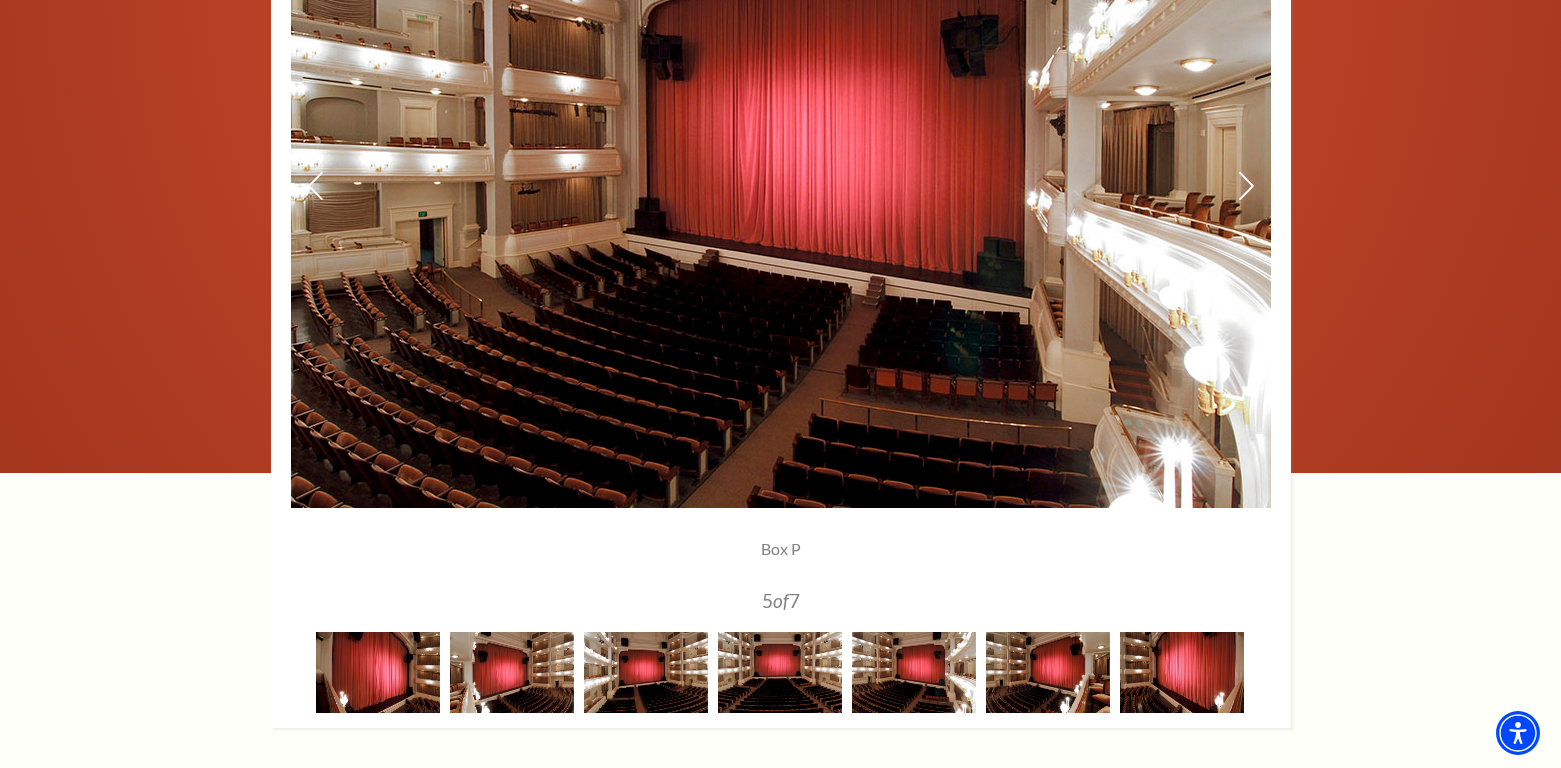 scroll, scrollTop: 1700, scrollLeft: 0, axis: vertical 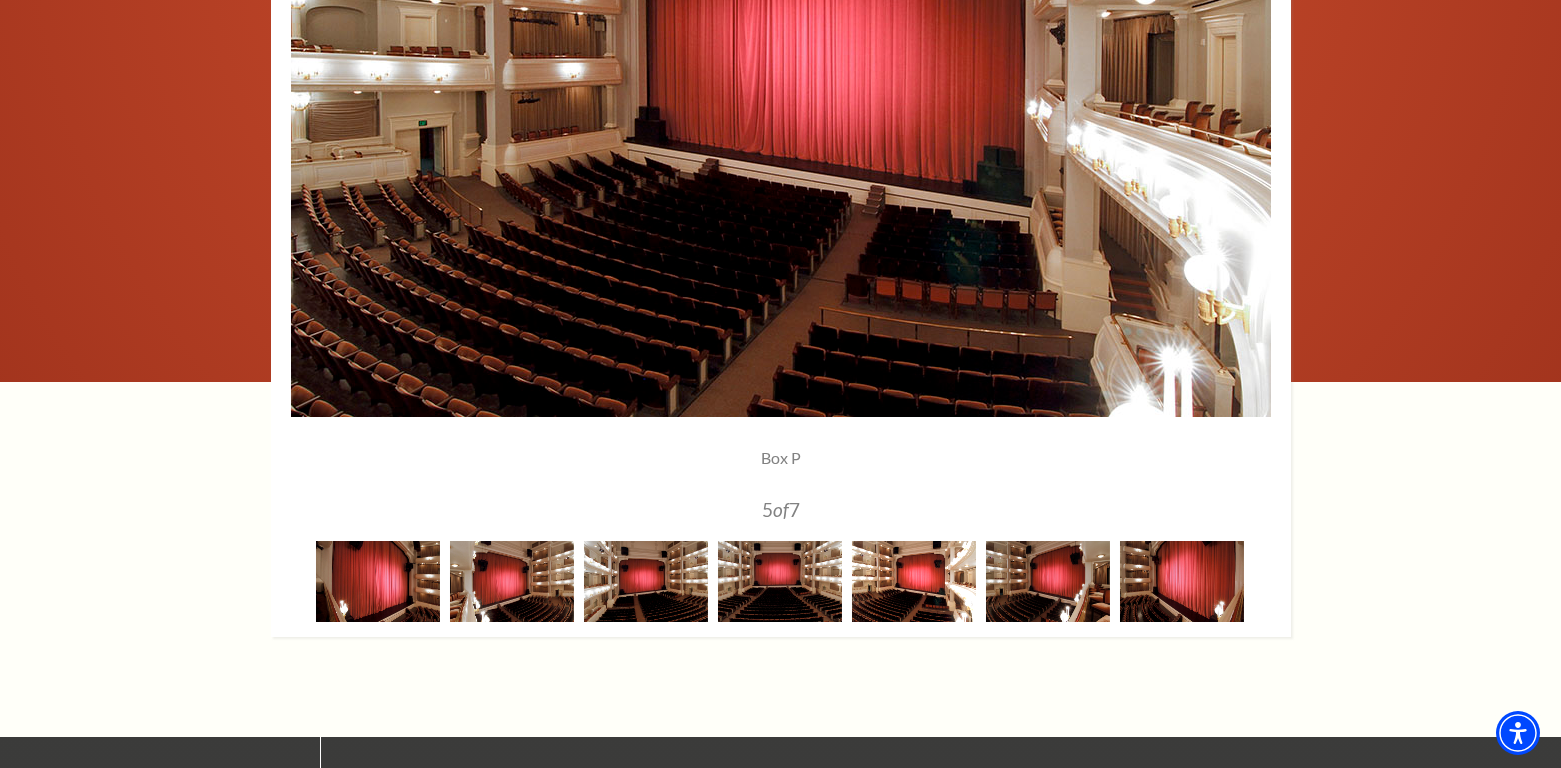 click at bounding box center [914, 581] 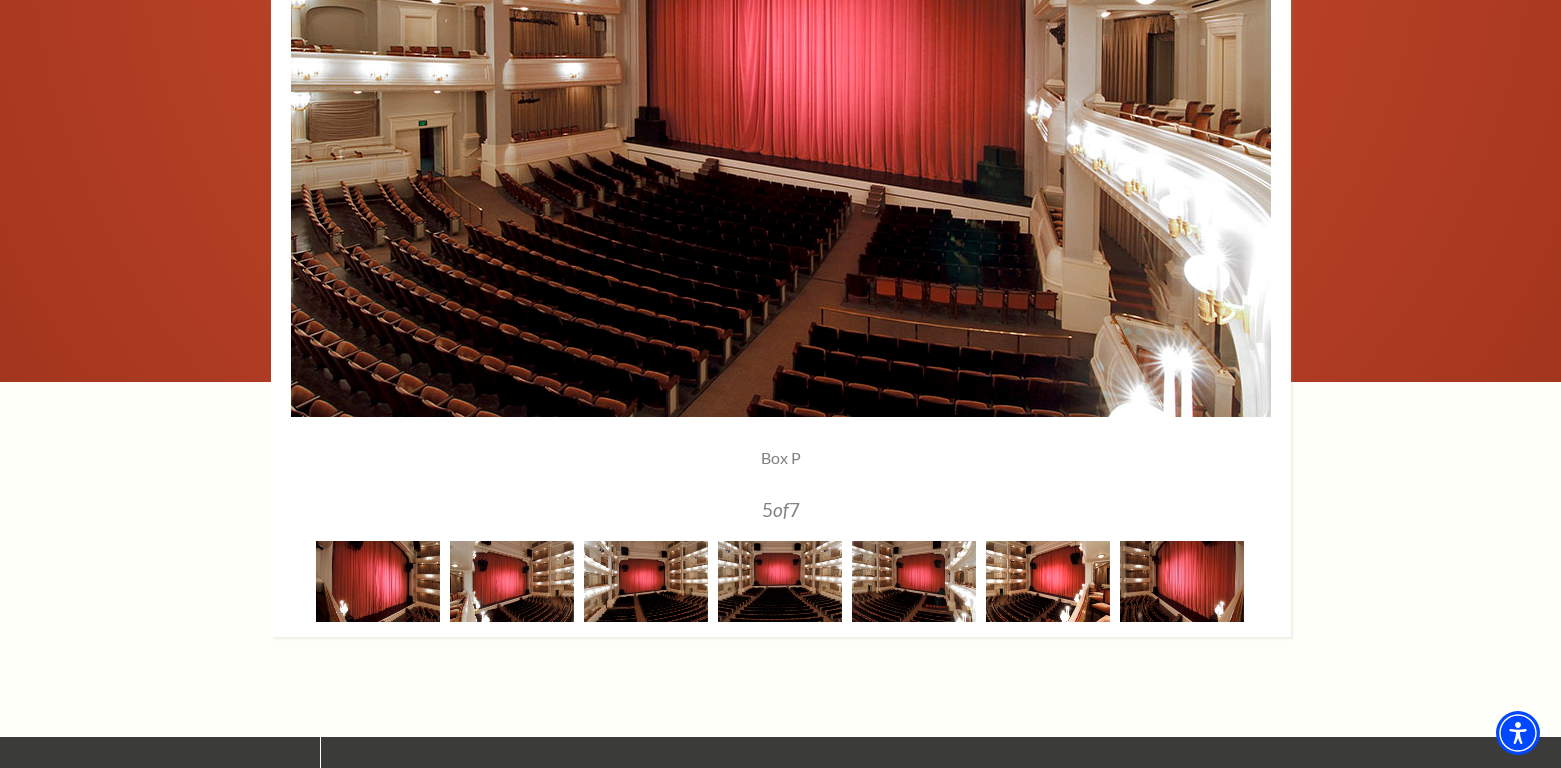click at bounding box center [1048, 581] 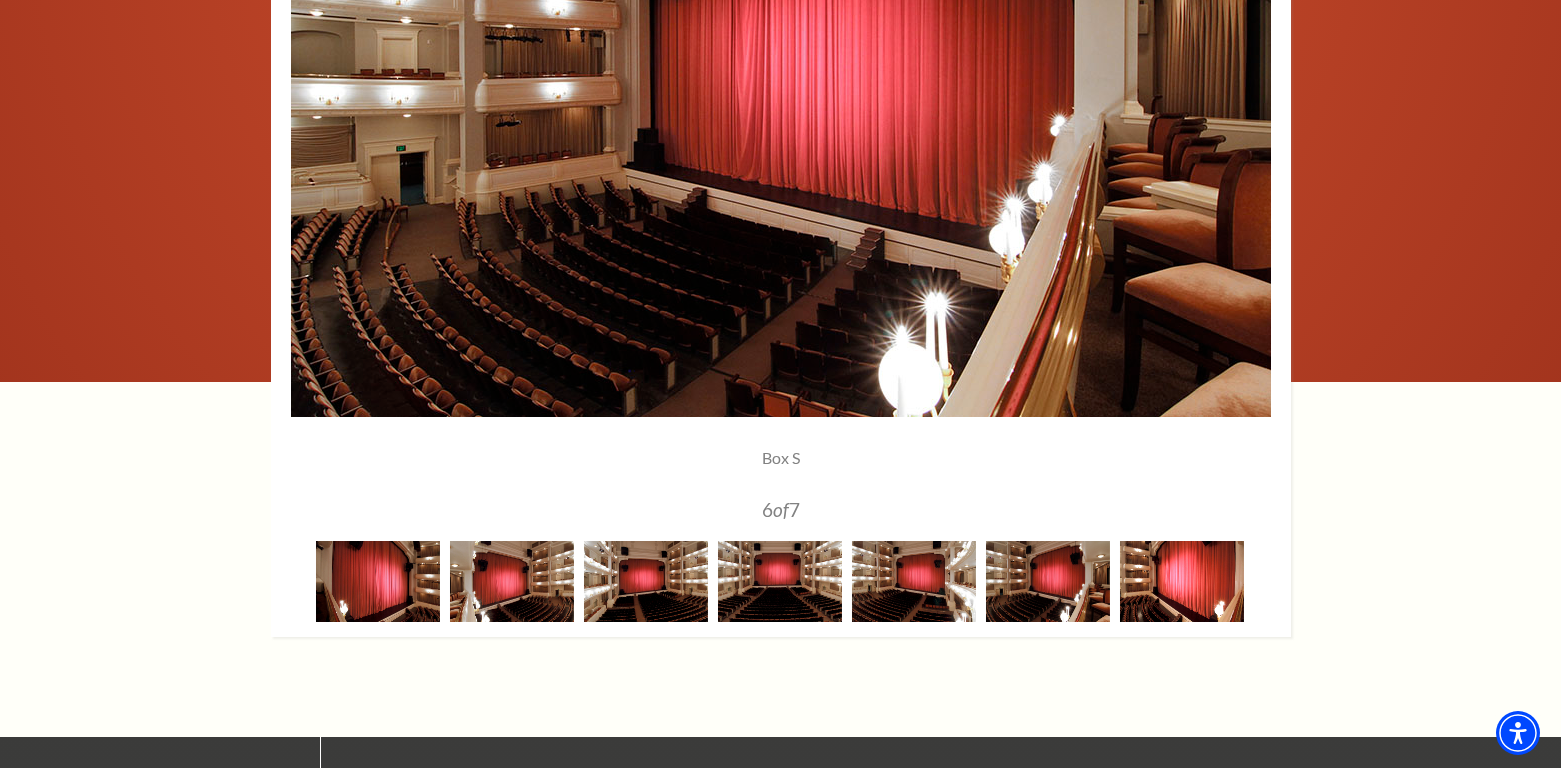 click at bounding box center (1182, 581) 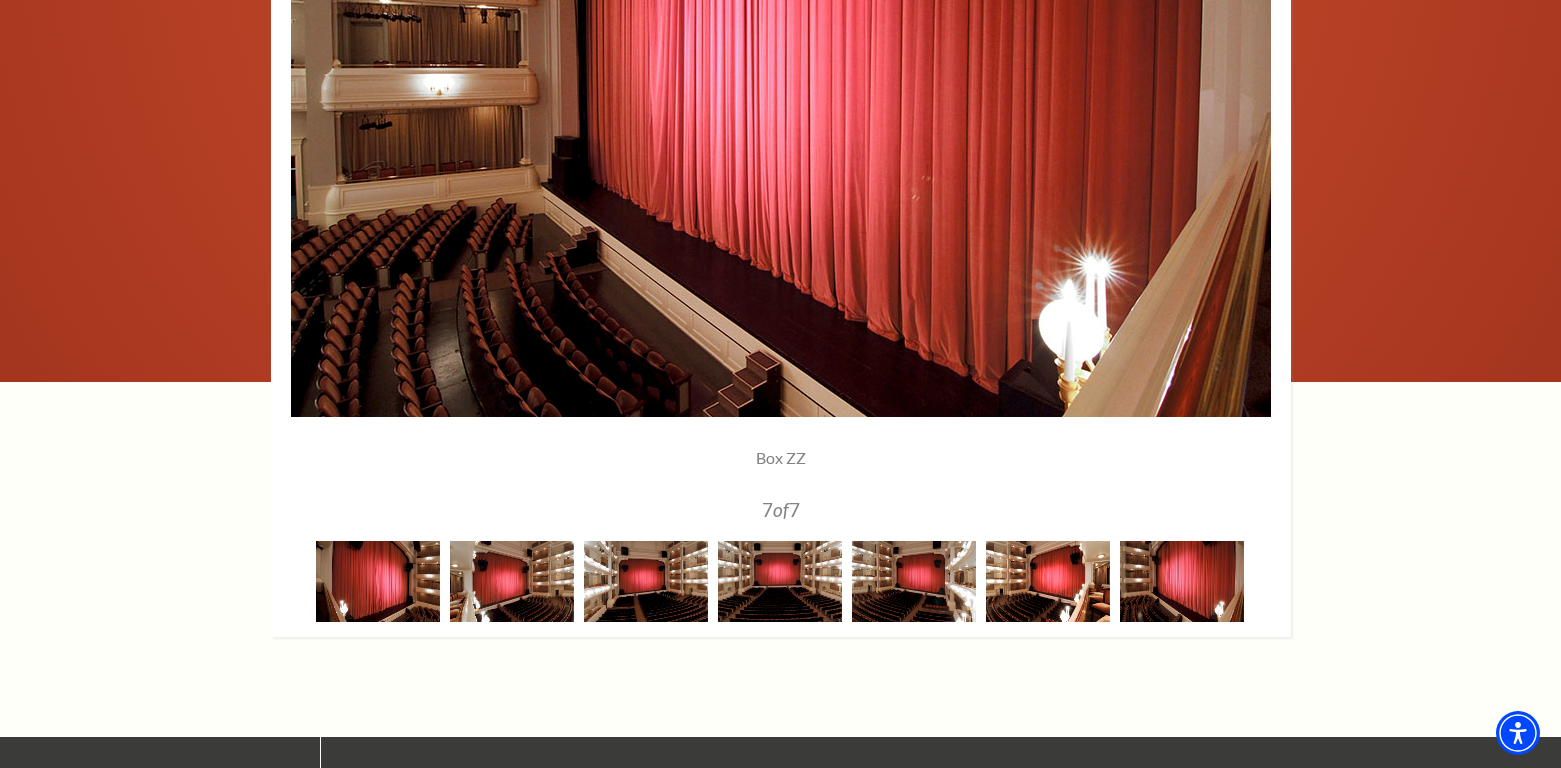 click at bounding box center [1048, 581] 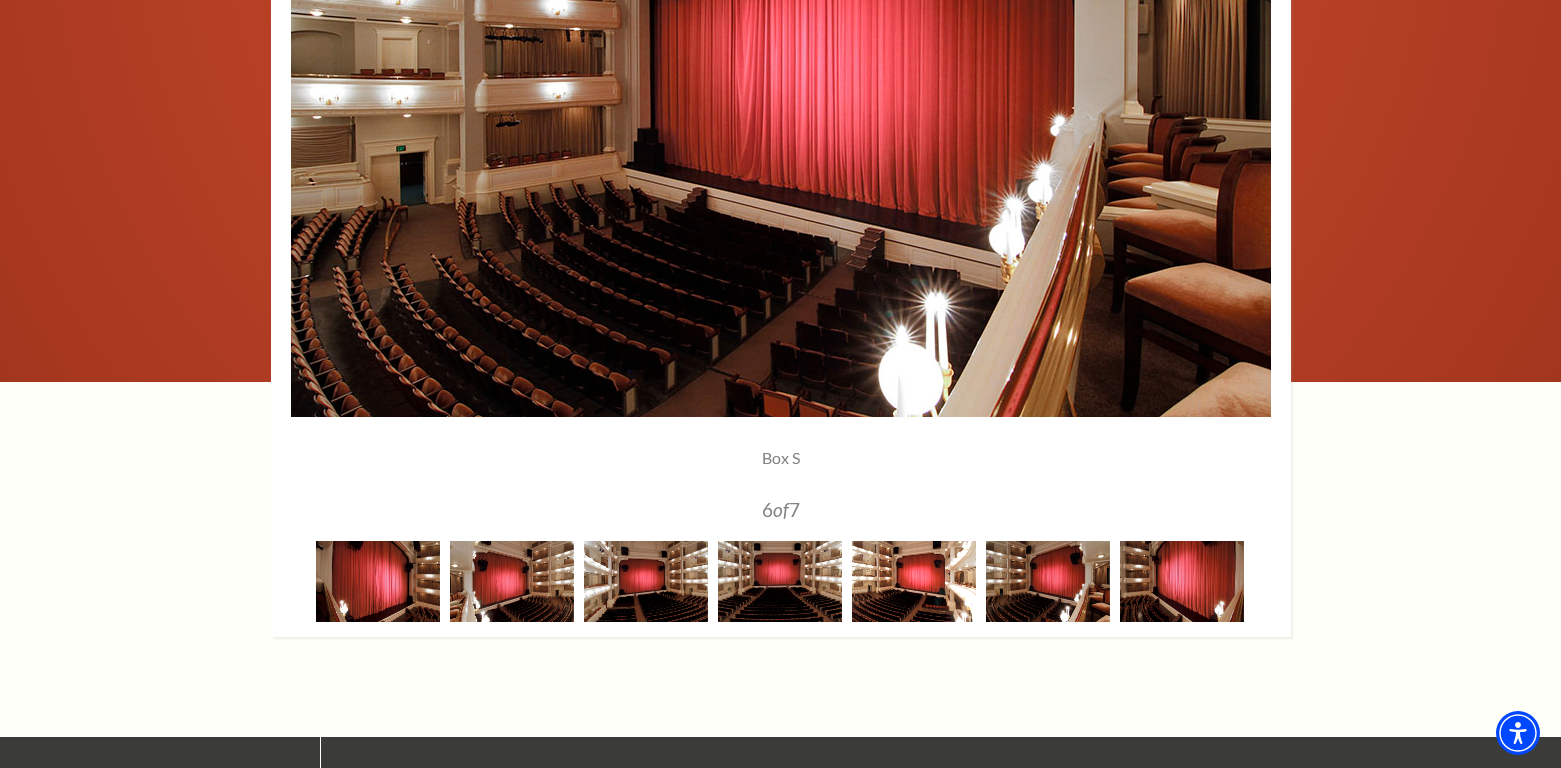click at bounding box center (914, 581) 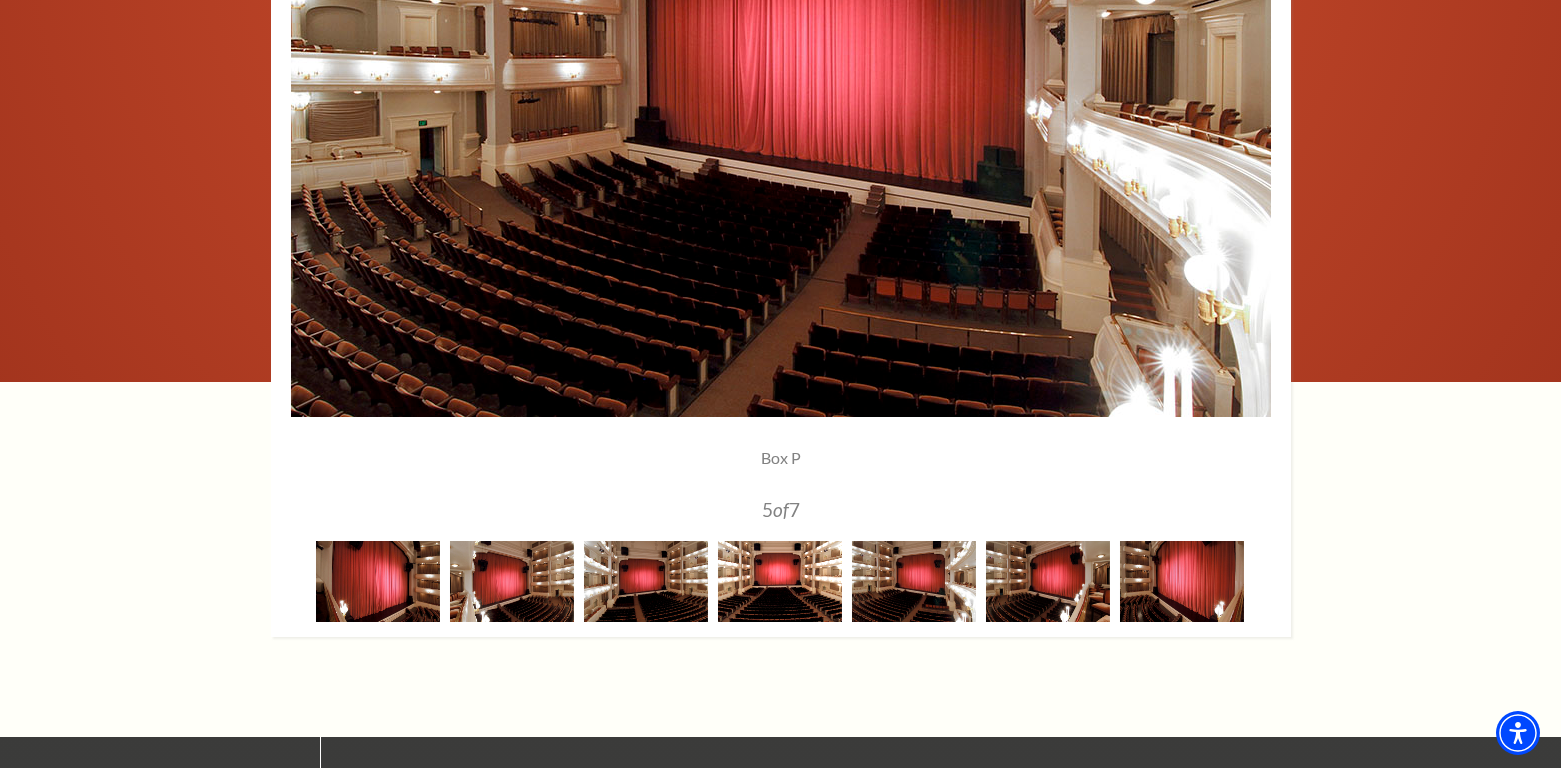 click at bounding box center [780, 581] 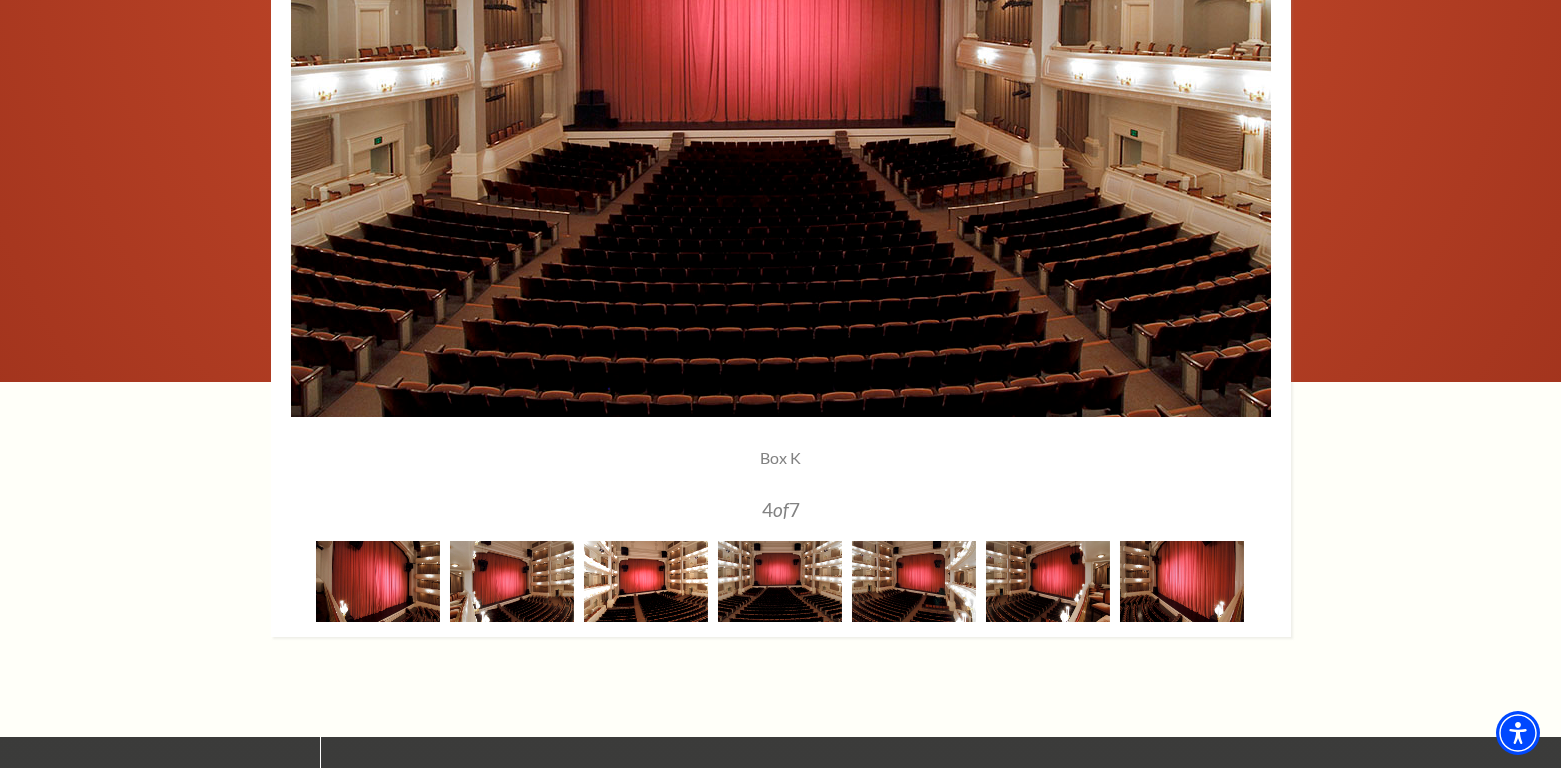 click at bounding box center [646, 581] 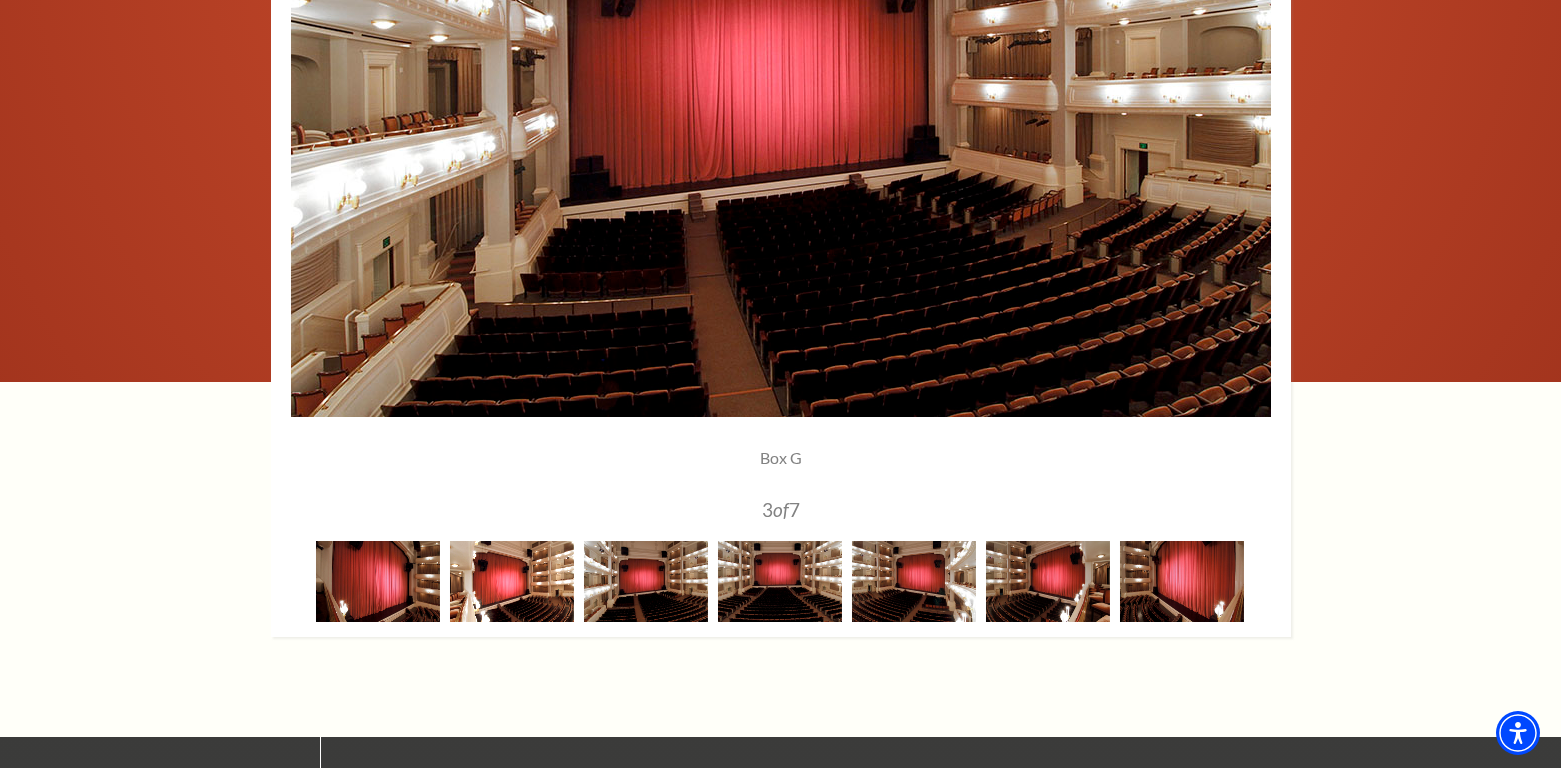 click at bounding box center (512, 581) 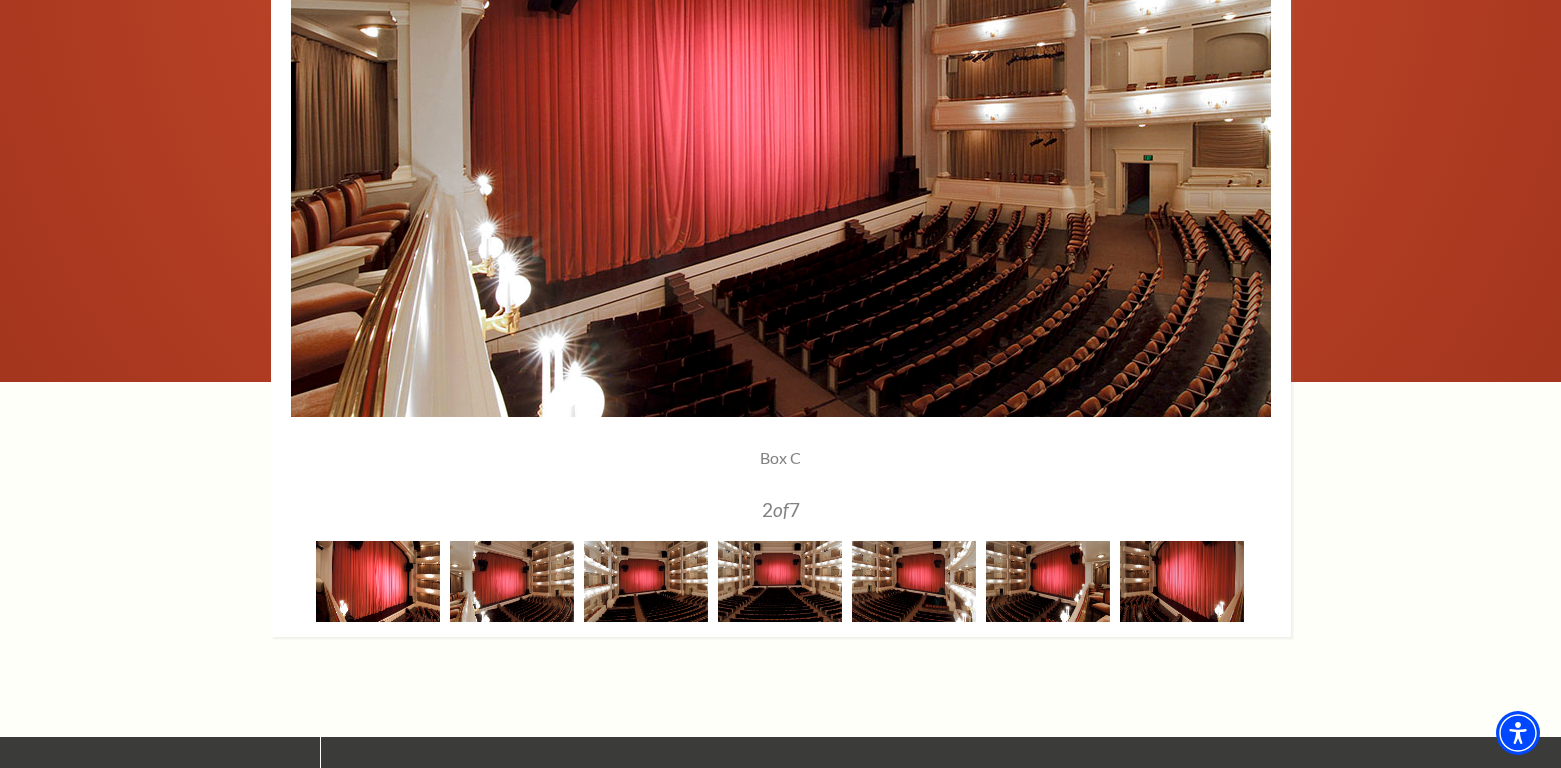 click at bounding box center [378, 581] 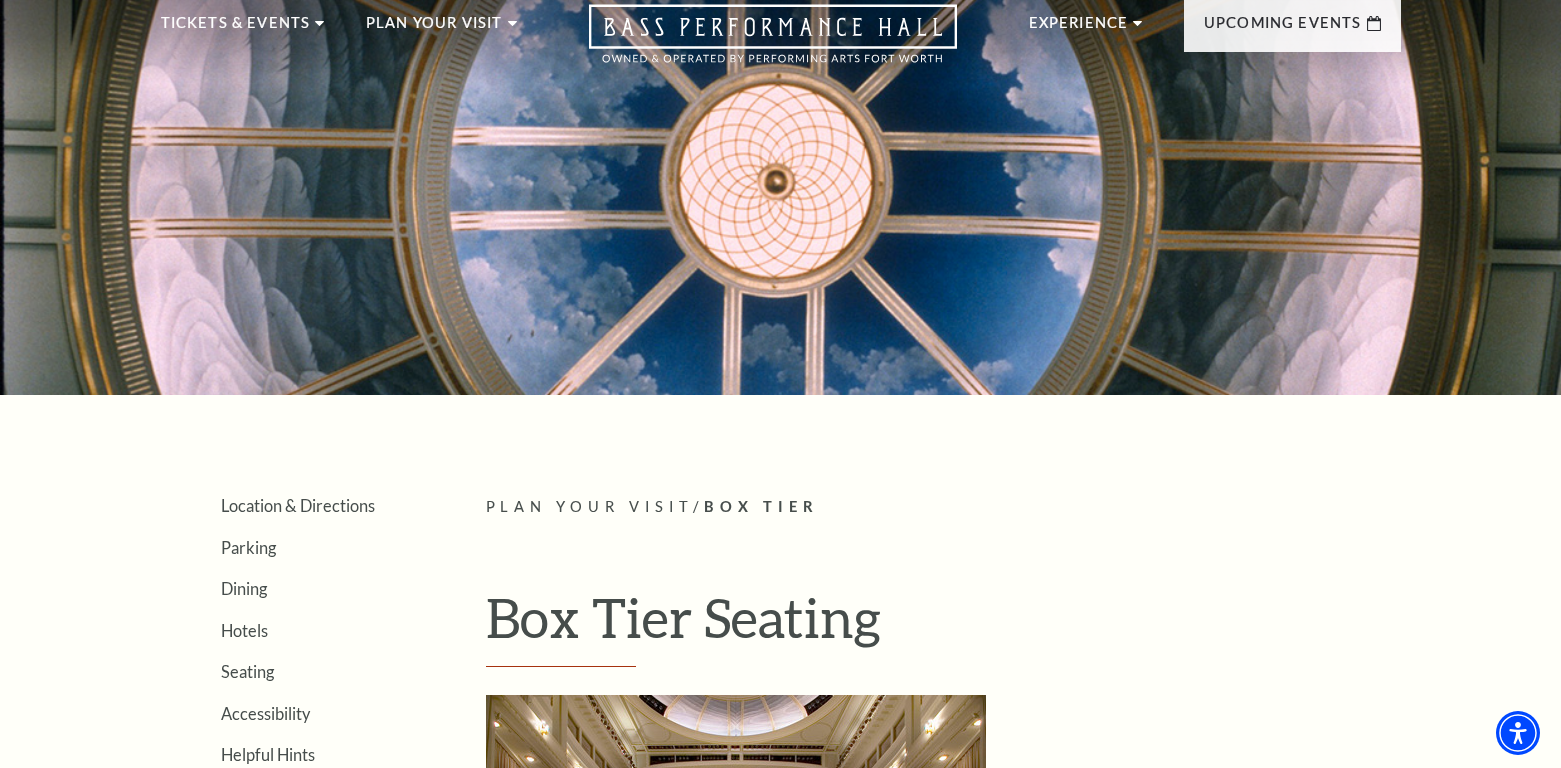 scroll, scrollTop: 0, scrollLeft: 0, axis: both 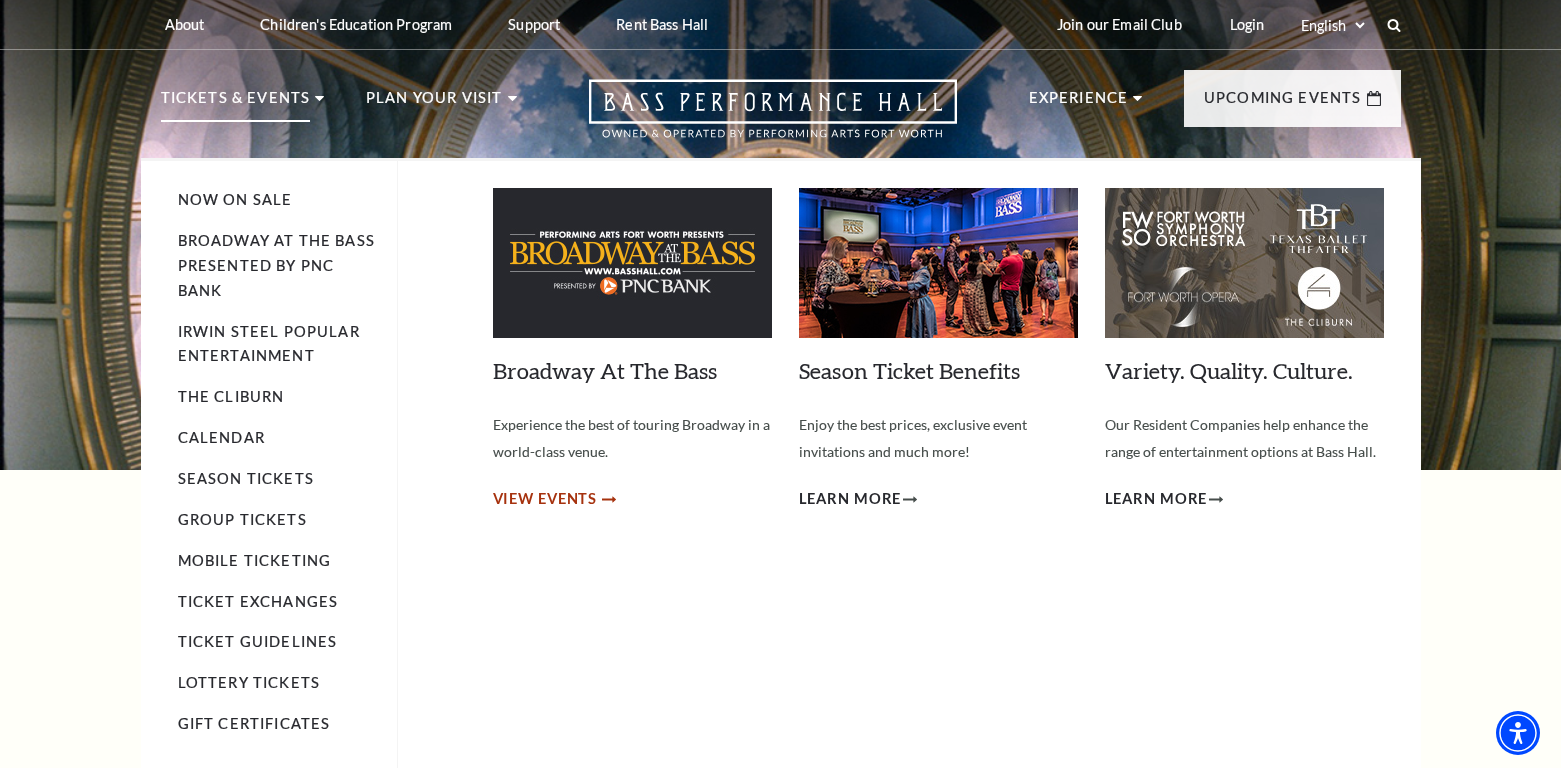 click on "View Events" at bounding box center (545, 499) 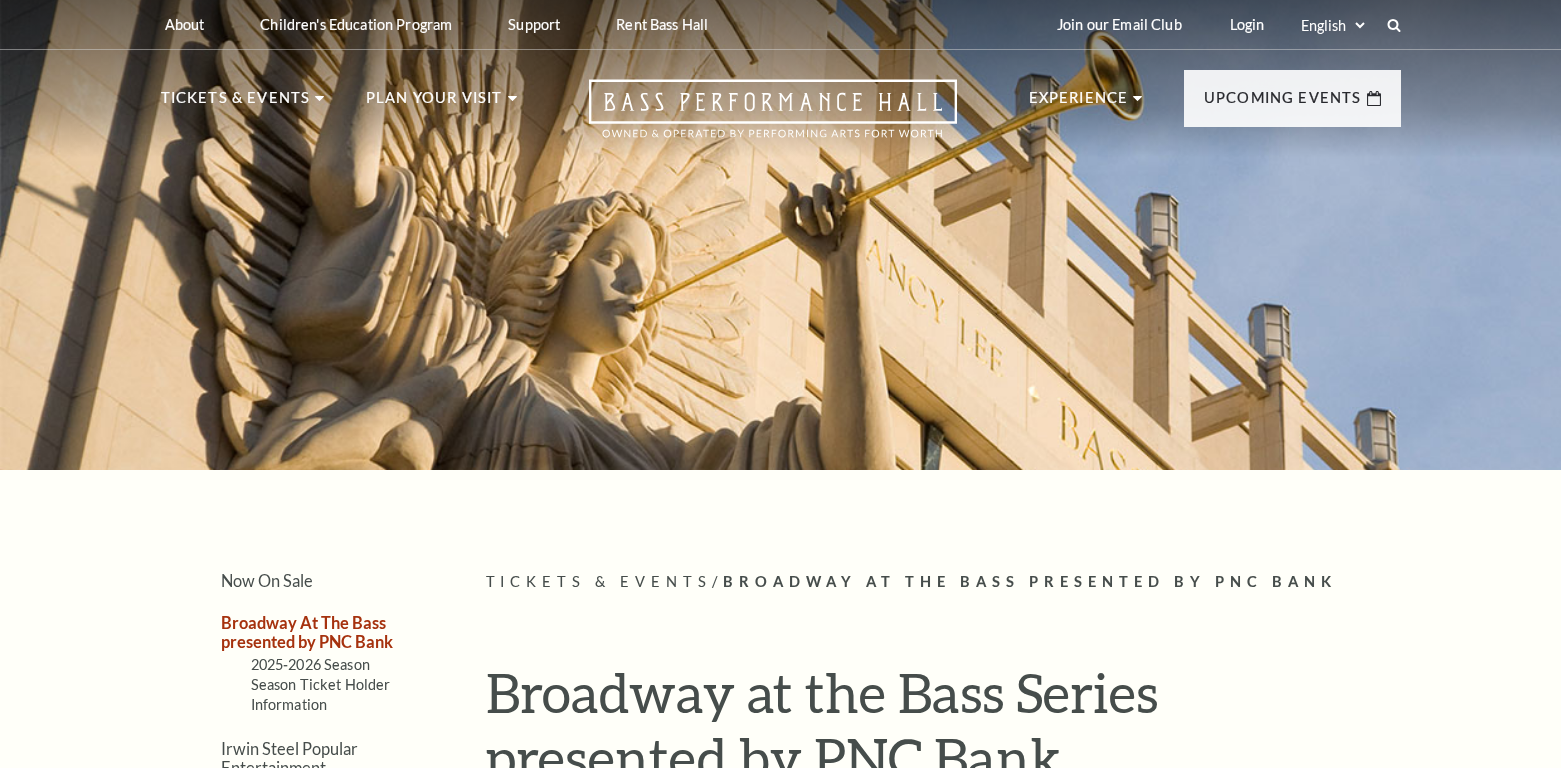 scroll, scrollTop: 0, scrollLeft: 0, axis: both 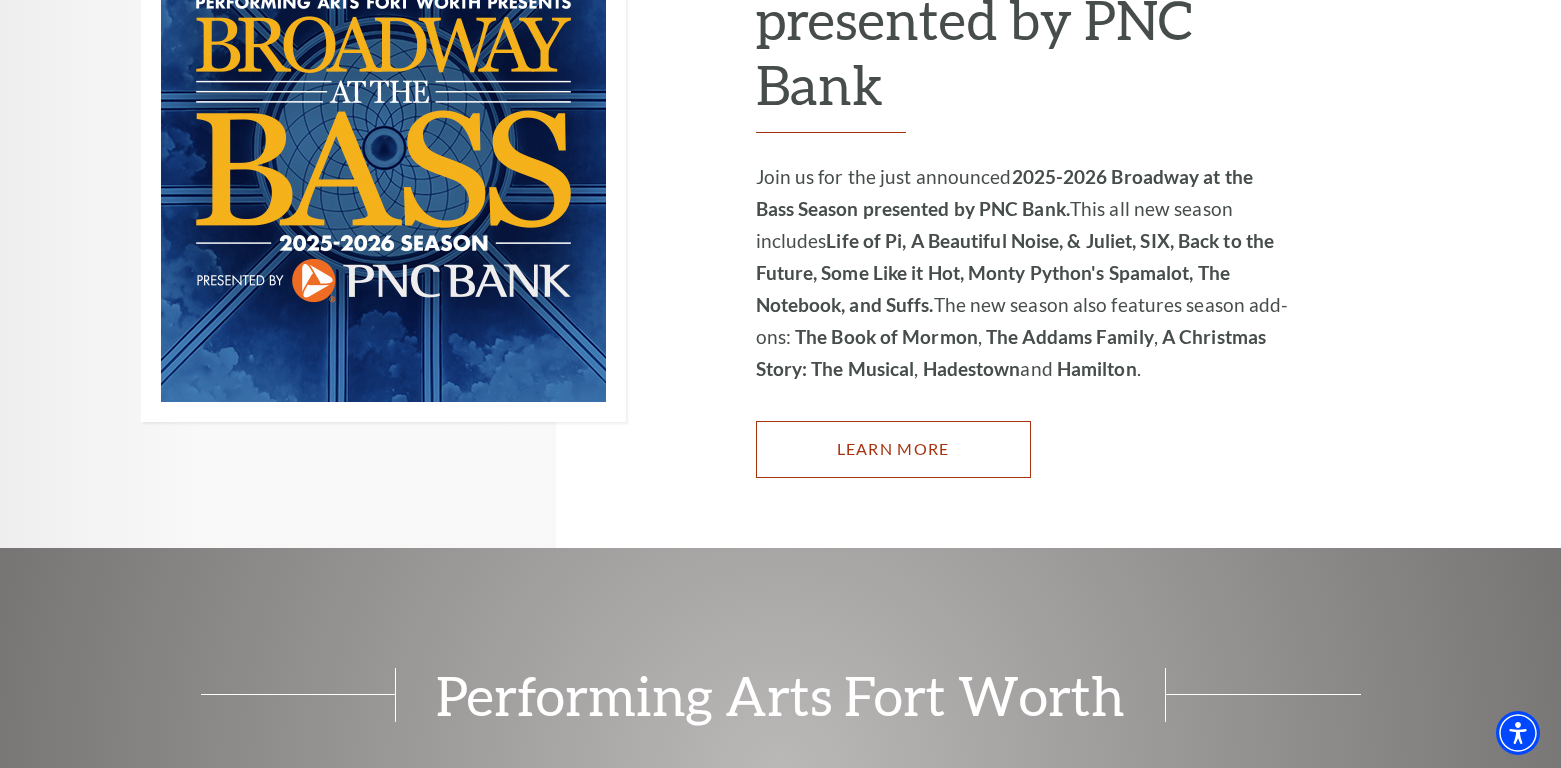 click on "Learn More" at bounding box center (893, 449) 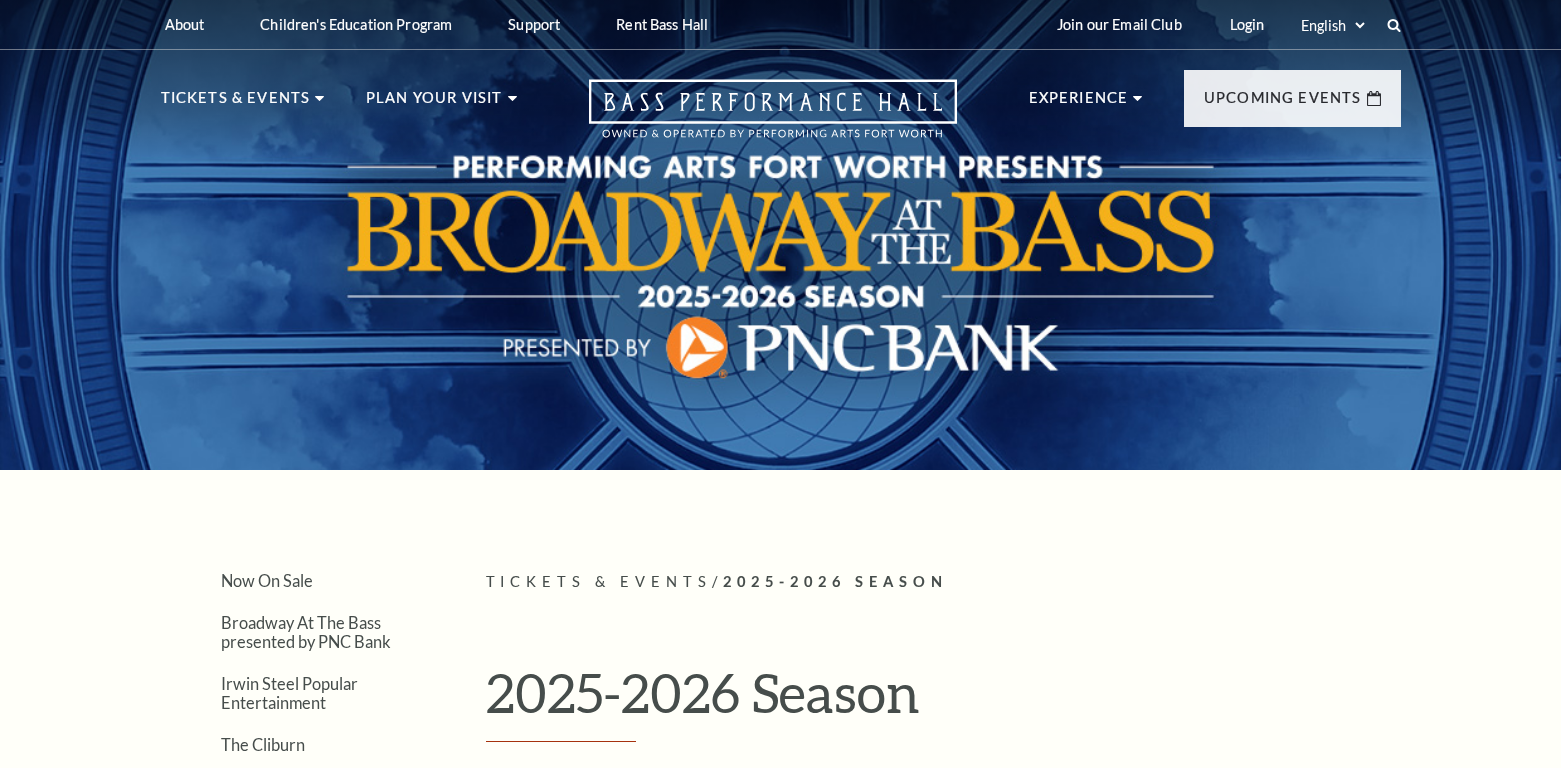 scroll, scrollTop: 0, scrollLeft: 0, axis: both 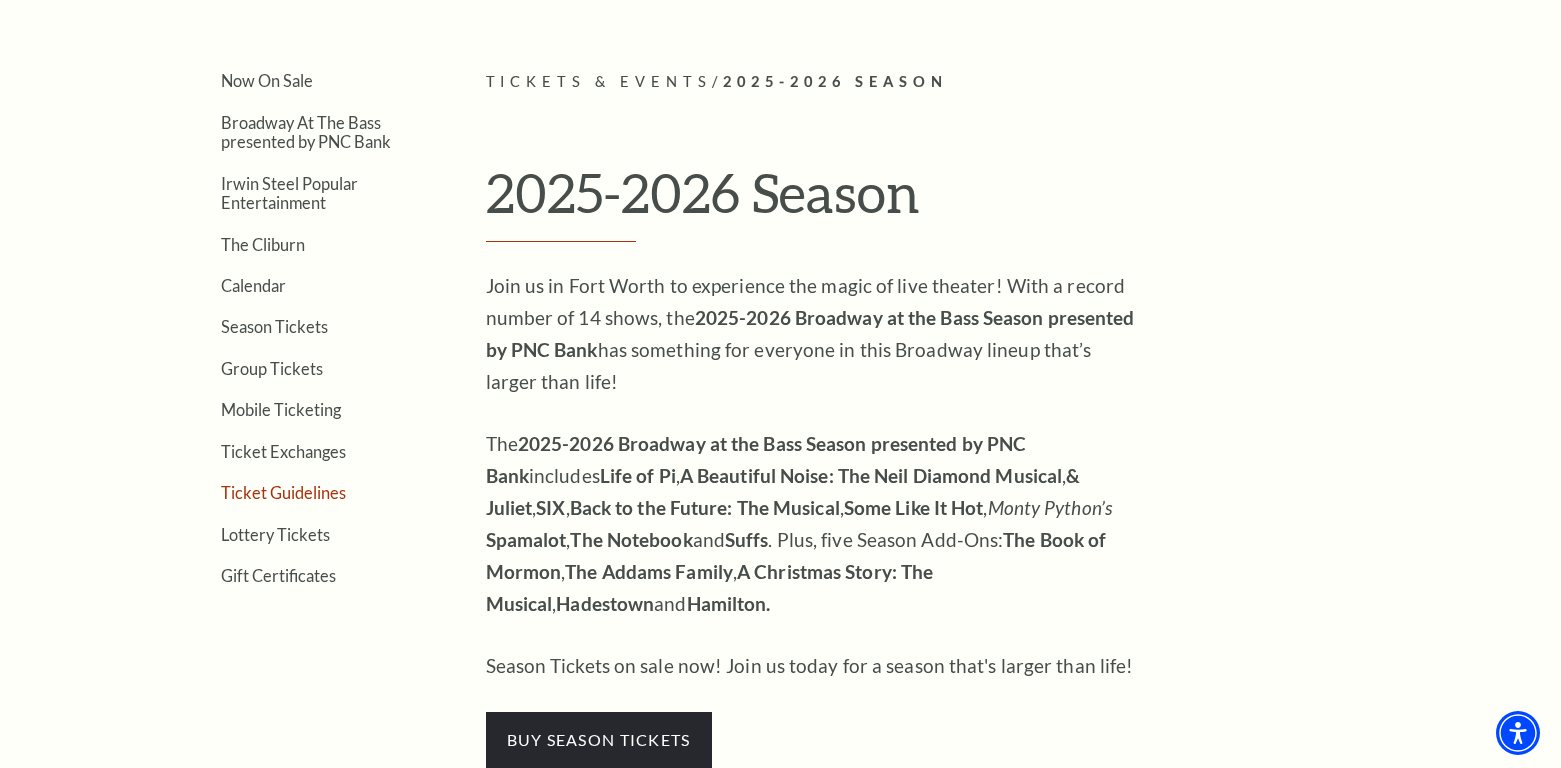 click on "Ticket Guidelines" at bounding box center [283, 492] 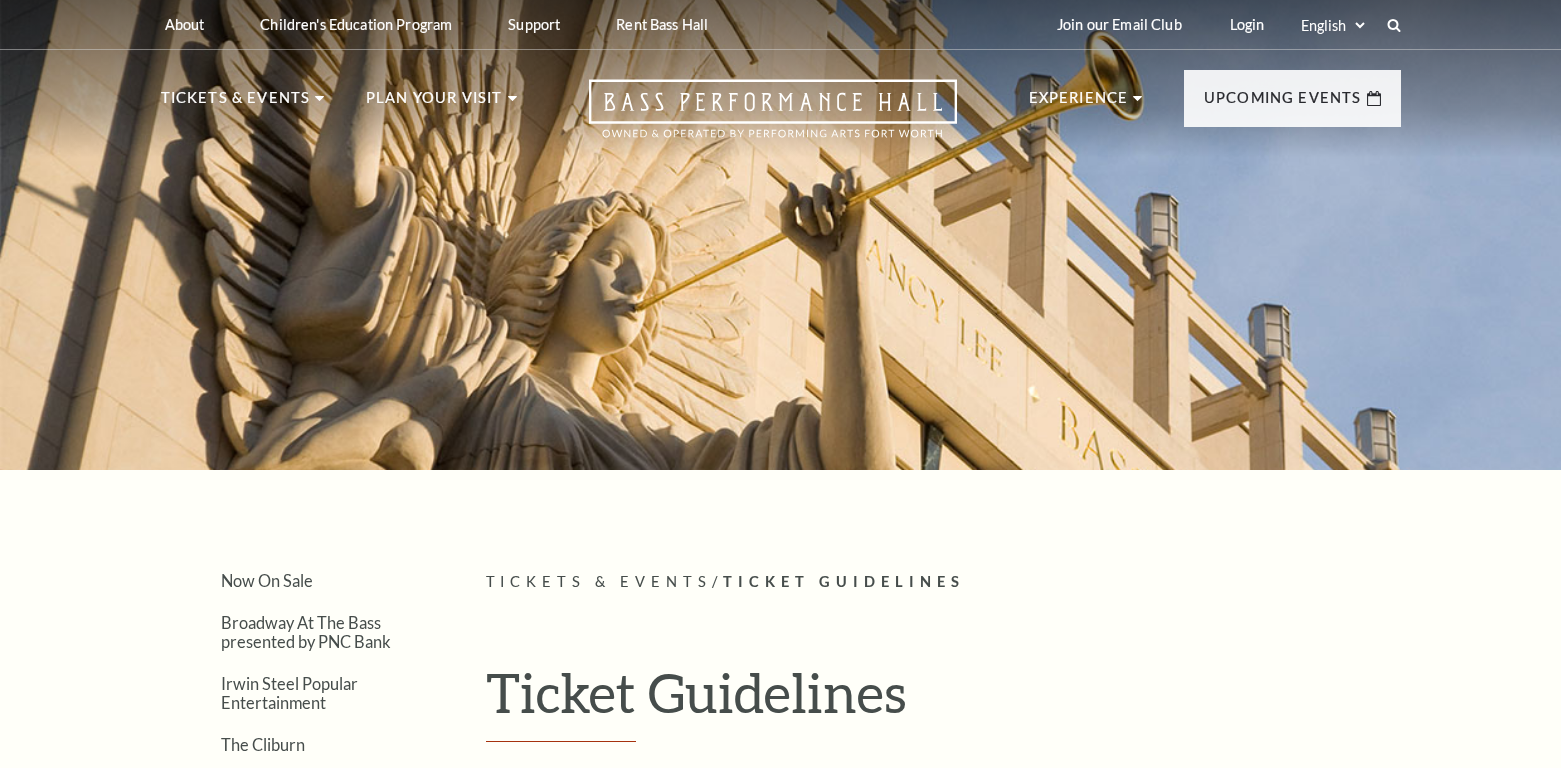 scroll, scrollTop: 0, scrollLeft: 0, axis: both 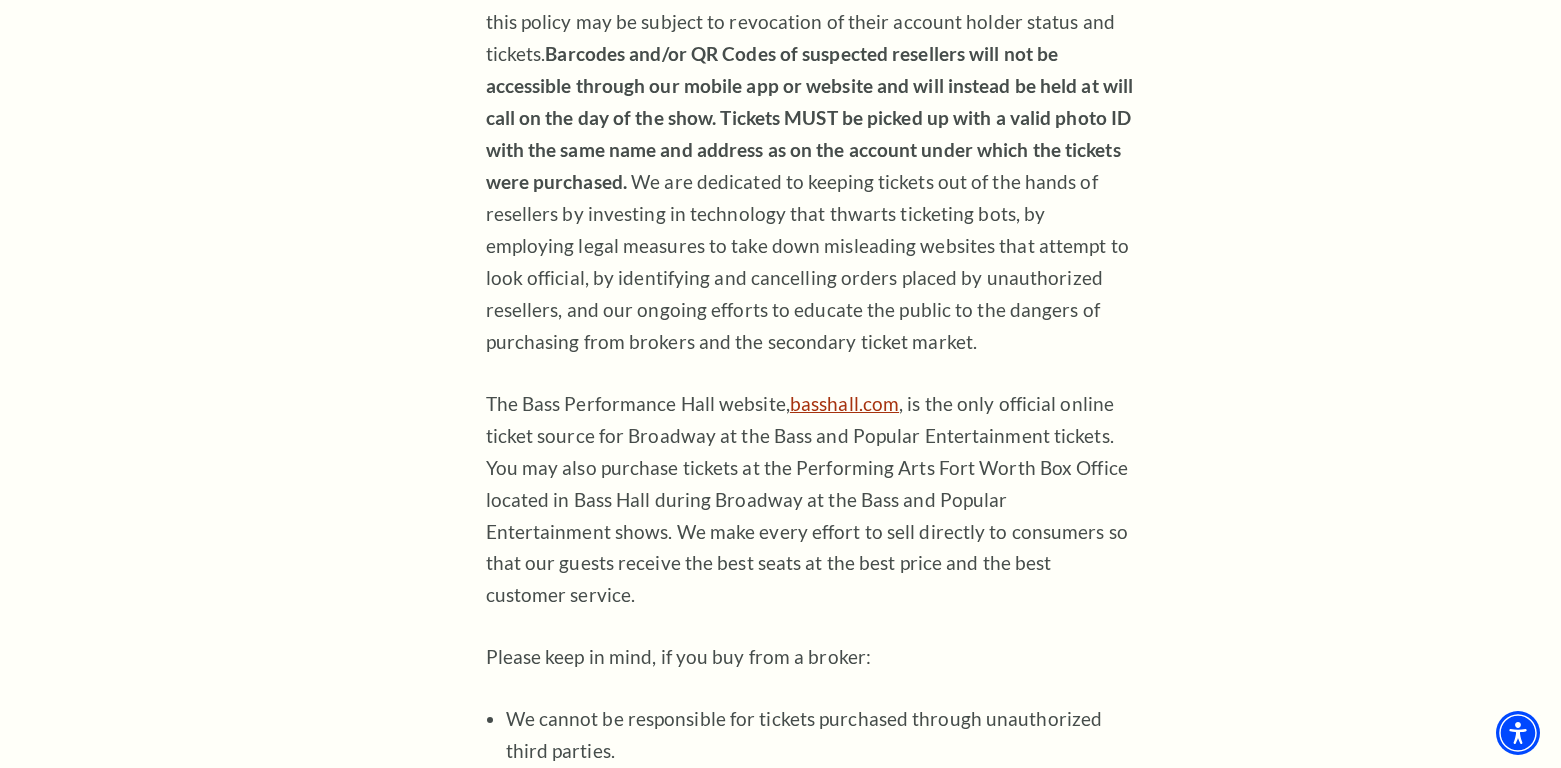 click on "basshall.com" at bounding box center (844, 403) 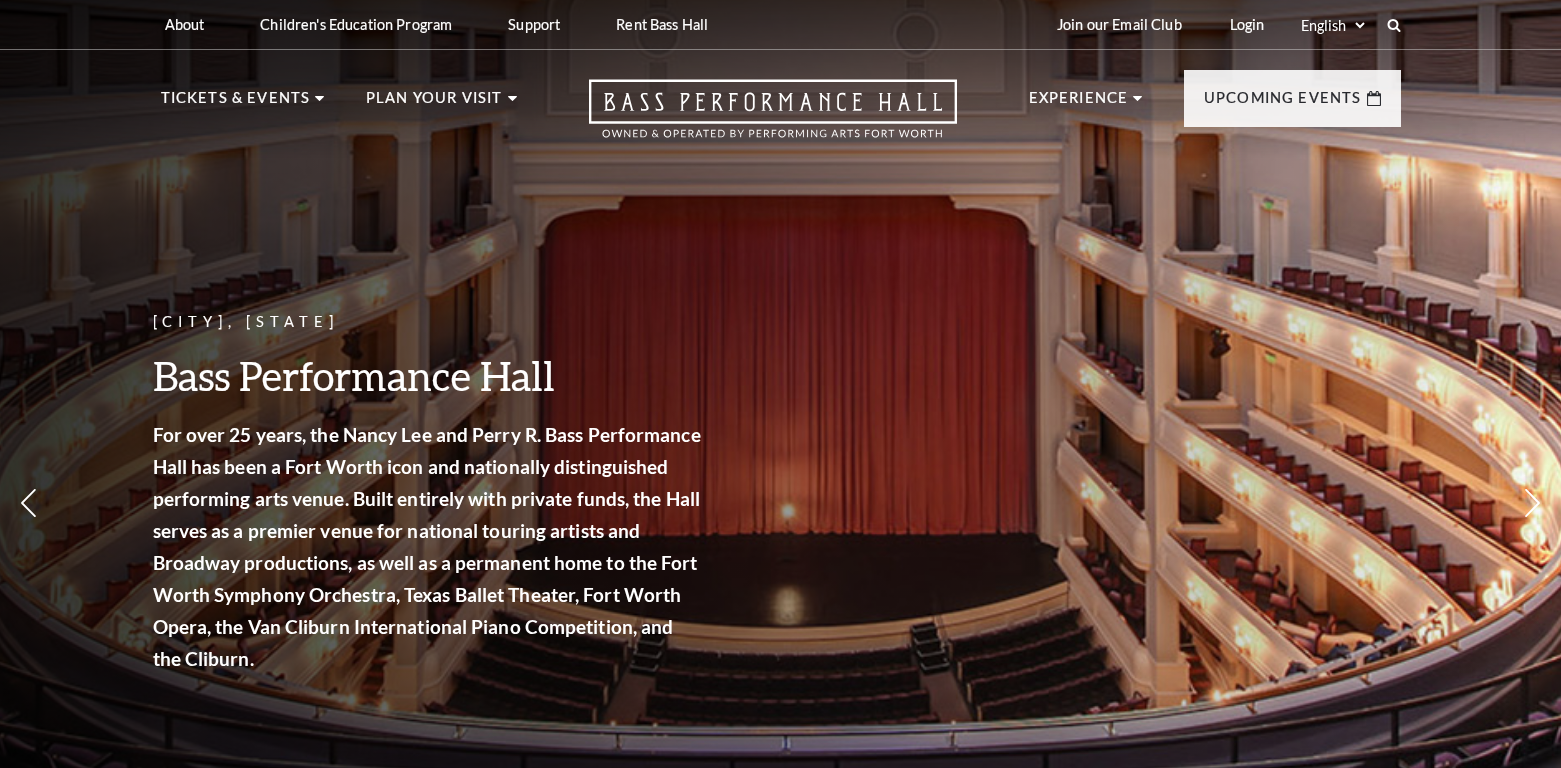 scroll, scrollTop: 0, scrollLeft: 0, axis: both 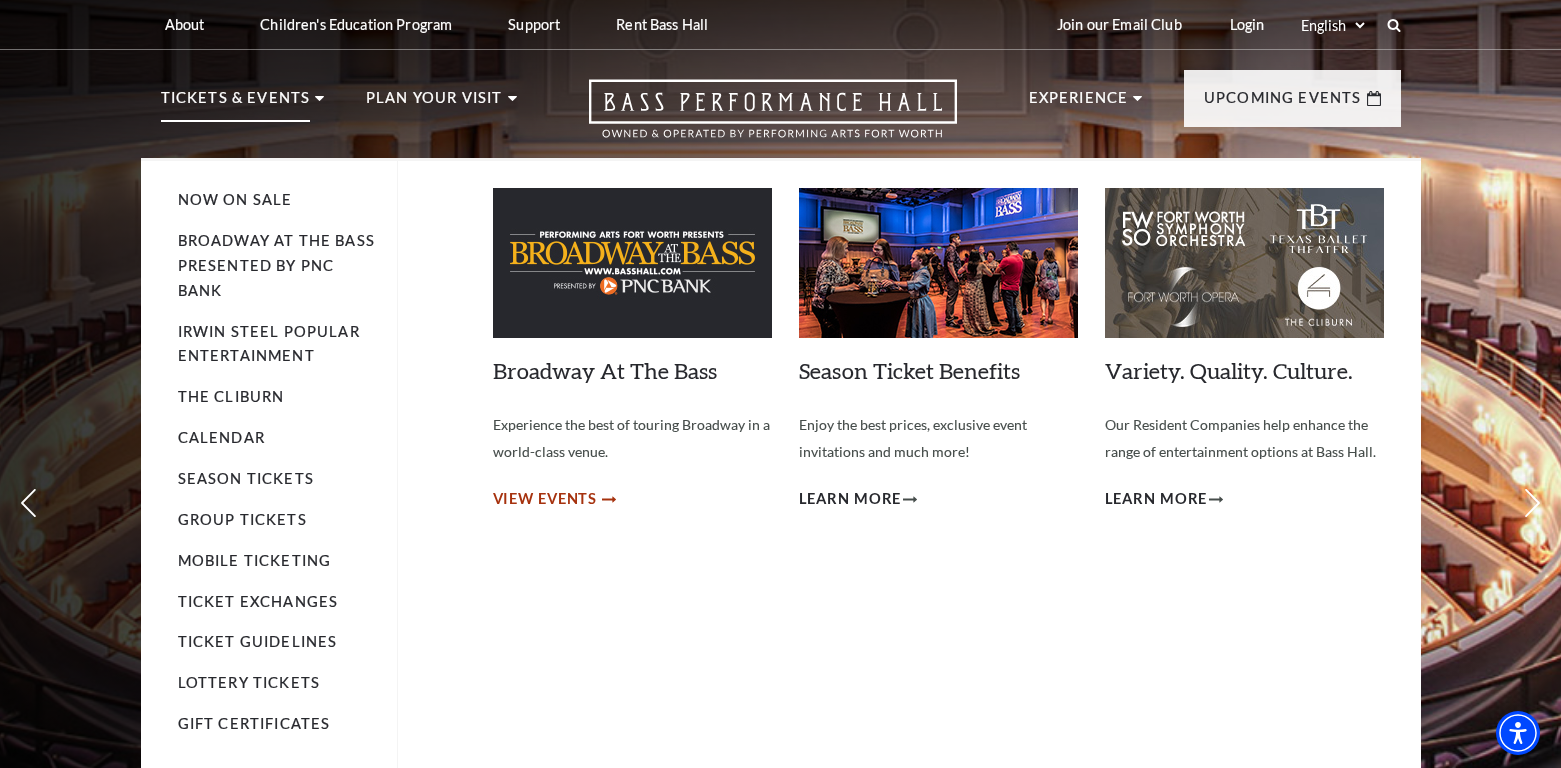 click on "View Events" at bounding box center (545, 499) 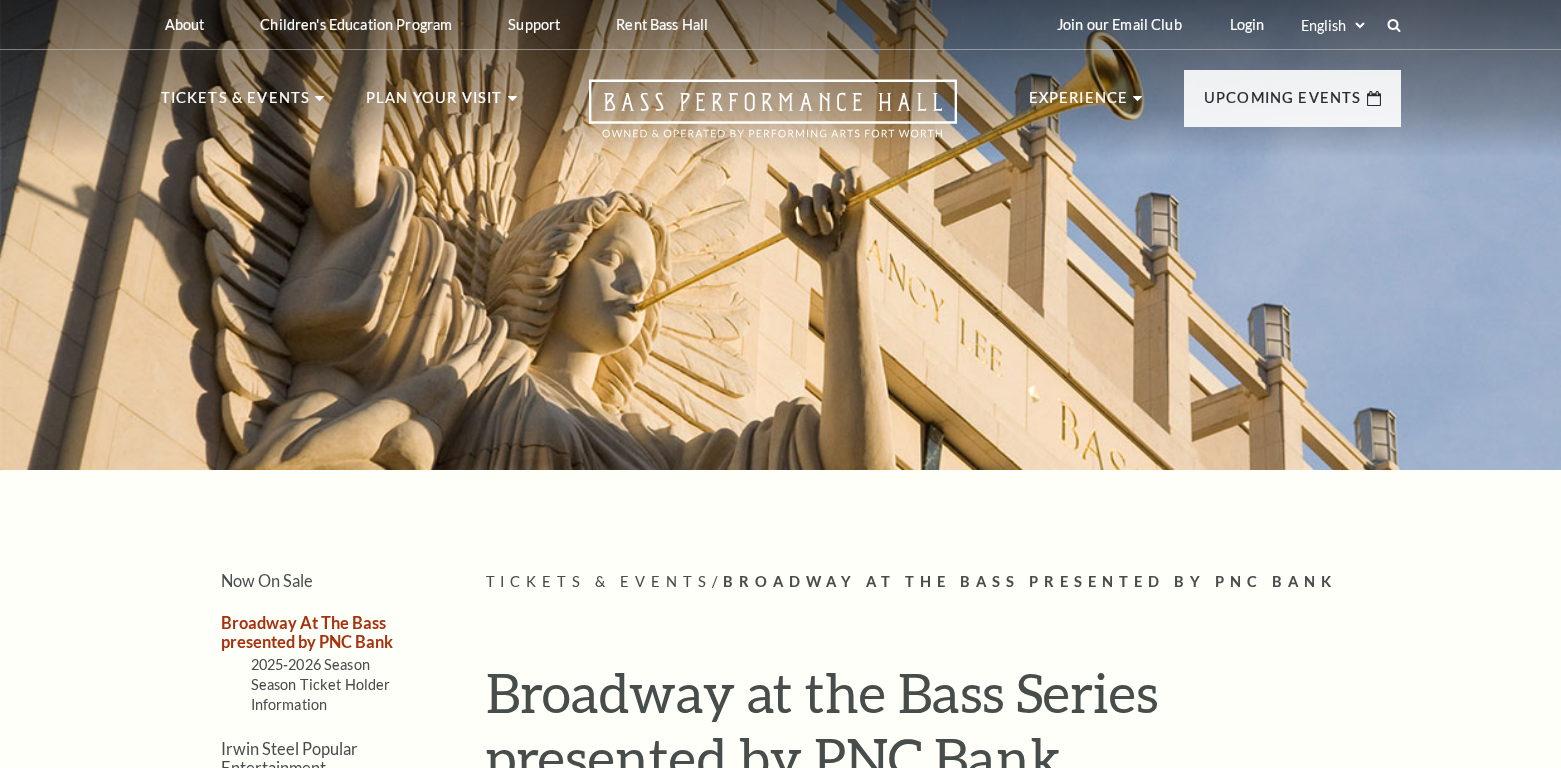 scroll, scrollTop: 0, scrollLeft: 0, axis: both 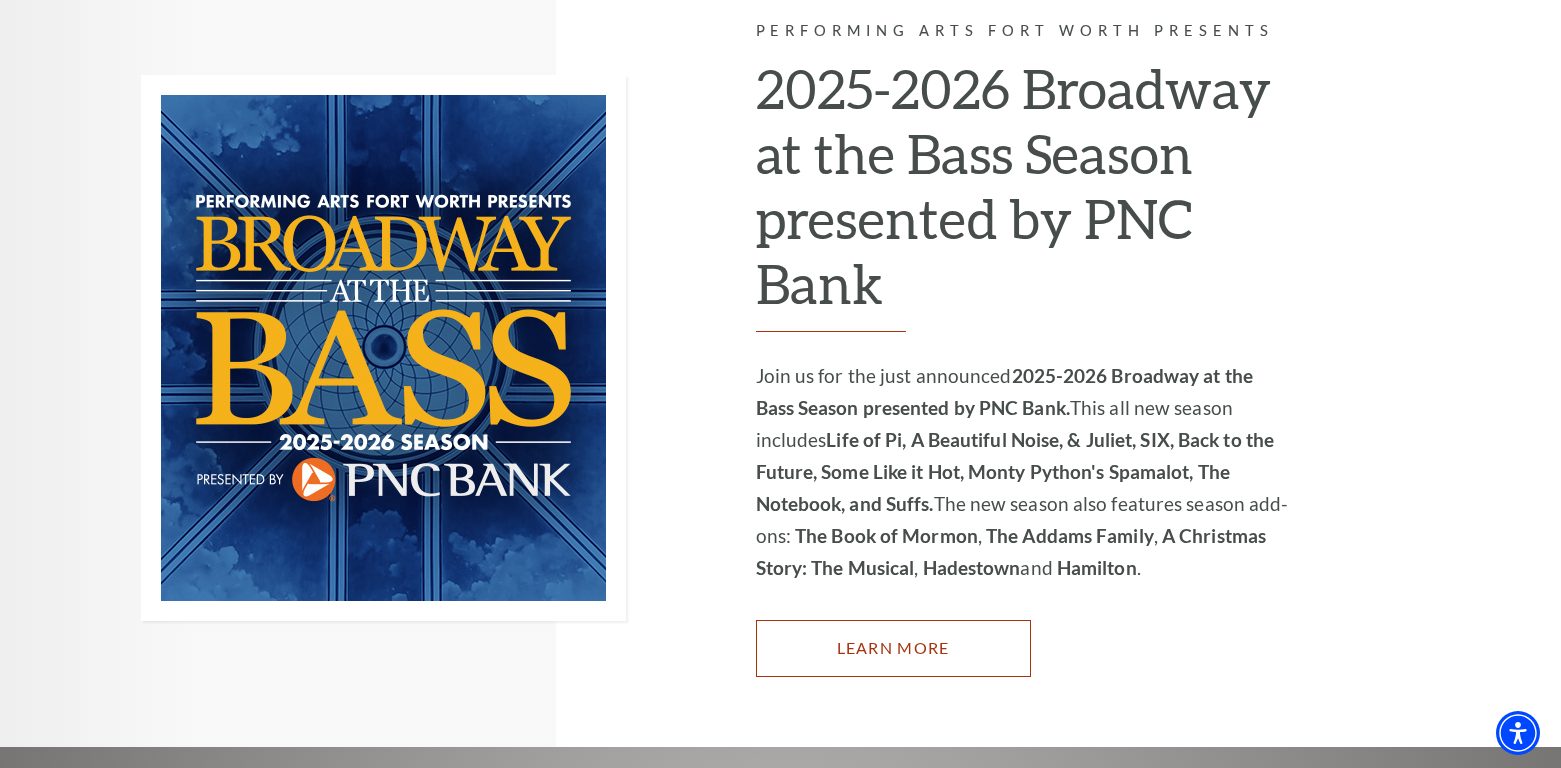 click on "Learn More" at bounding box center (893, 648) 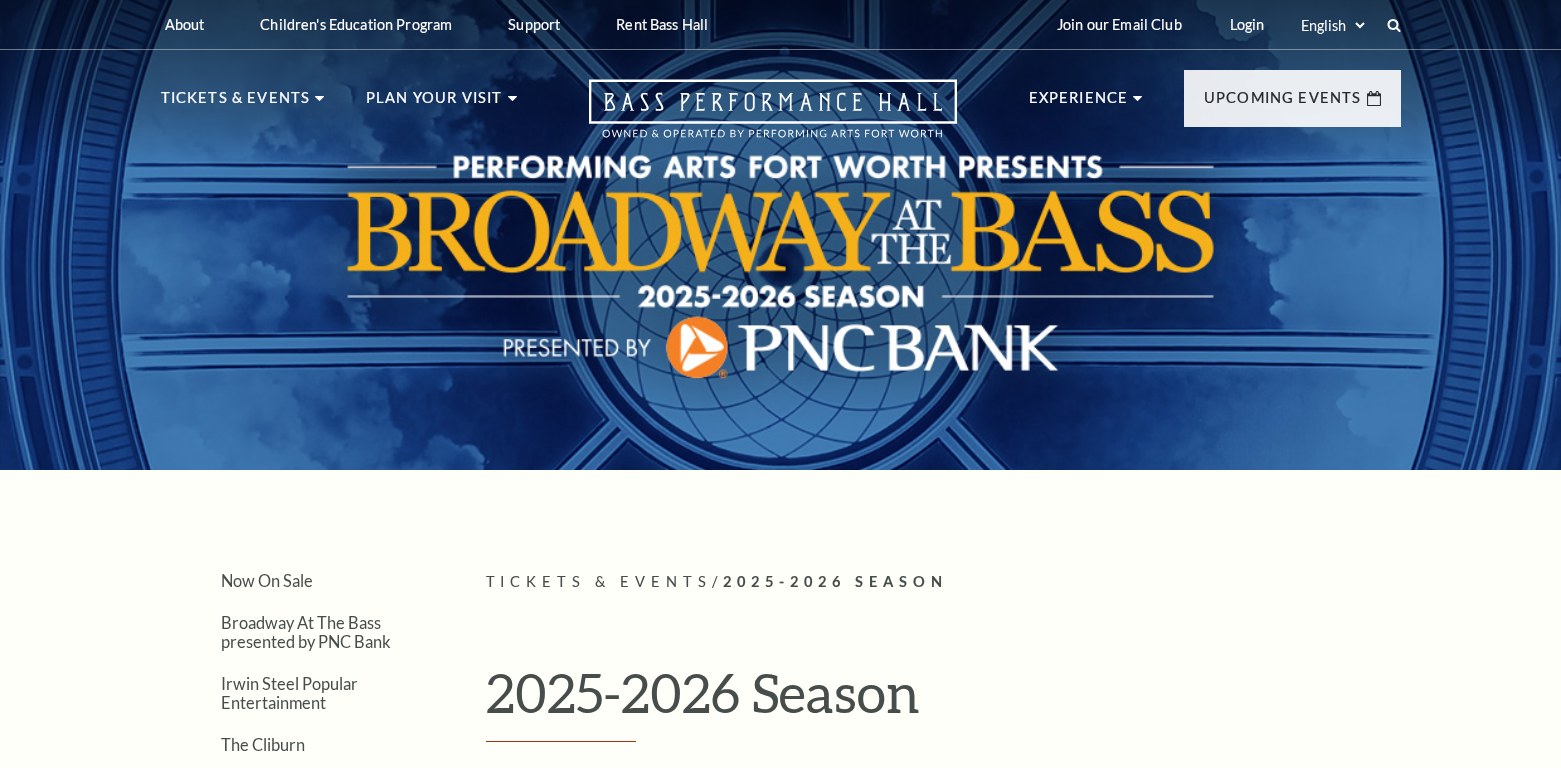 scroll, scrollTop: 0, scrollLeft: 0, axis: both 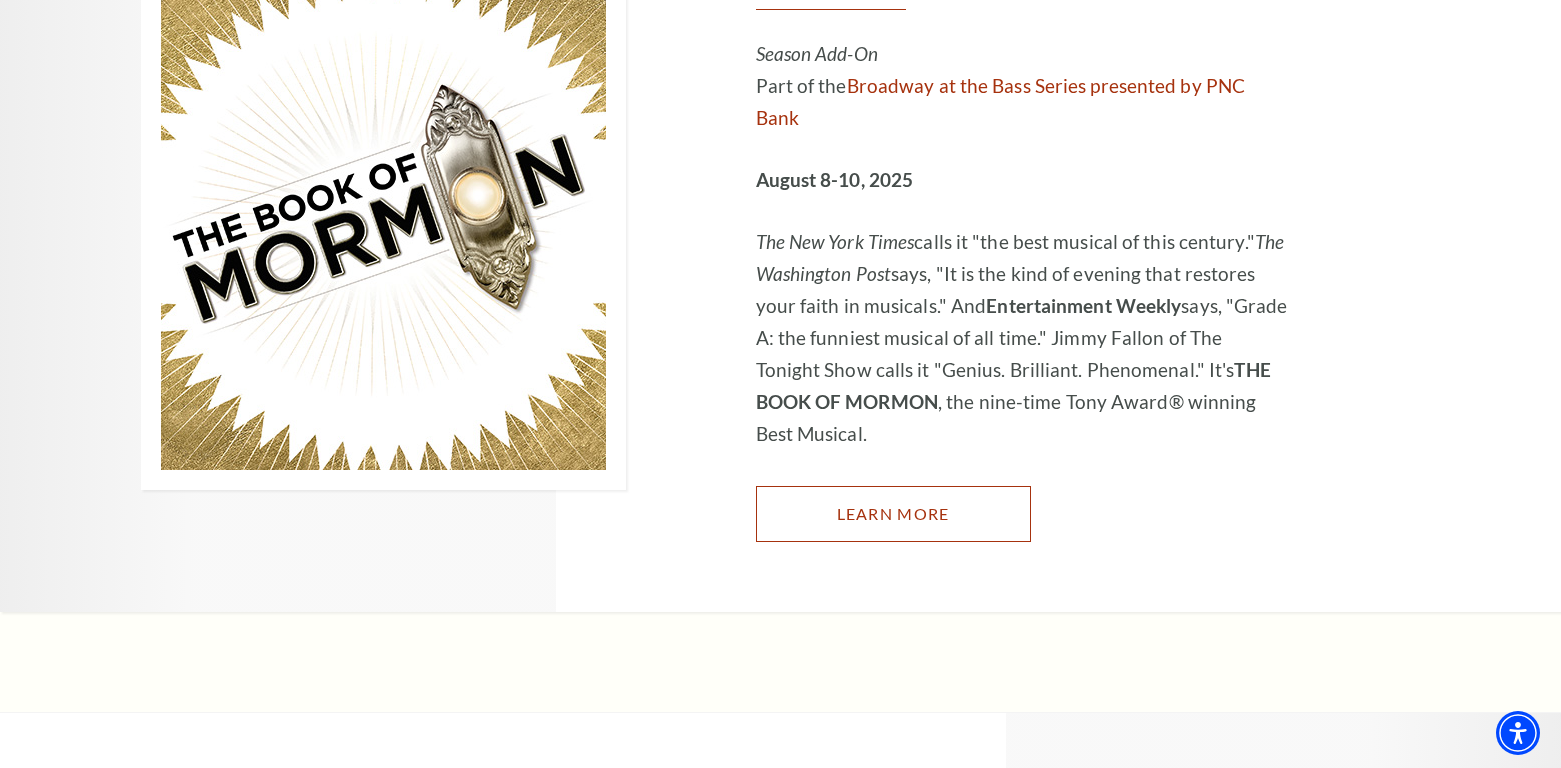 click on "Learn More" at bounding box center (893, 514) 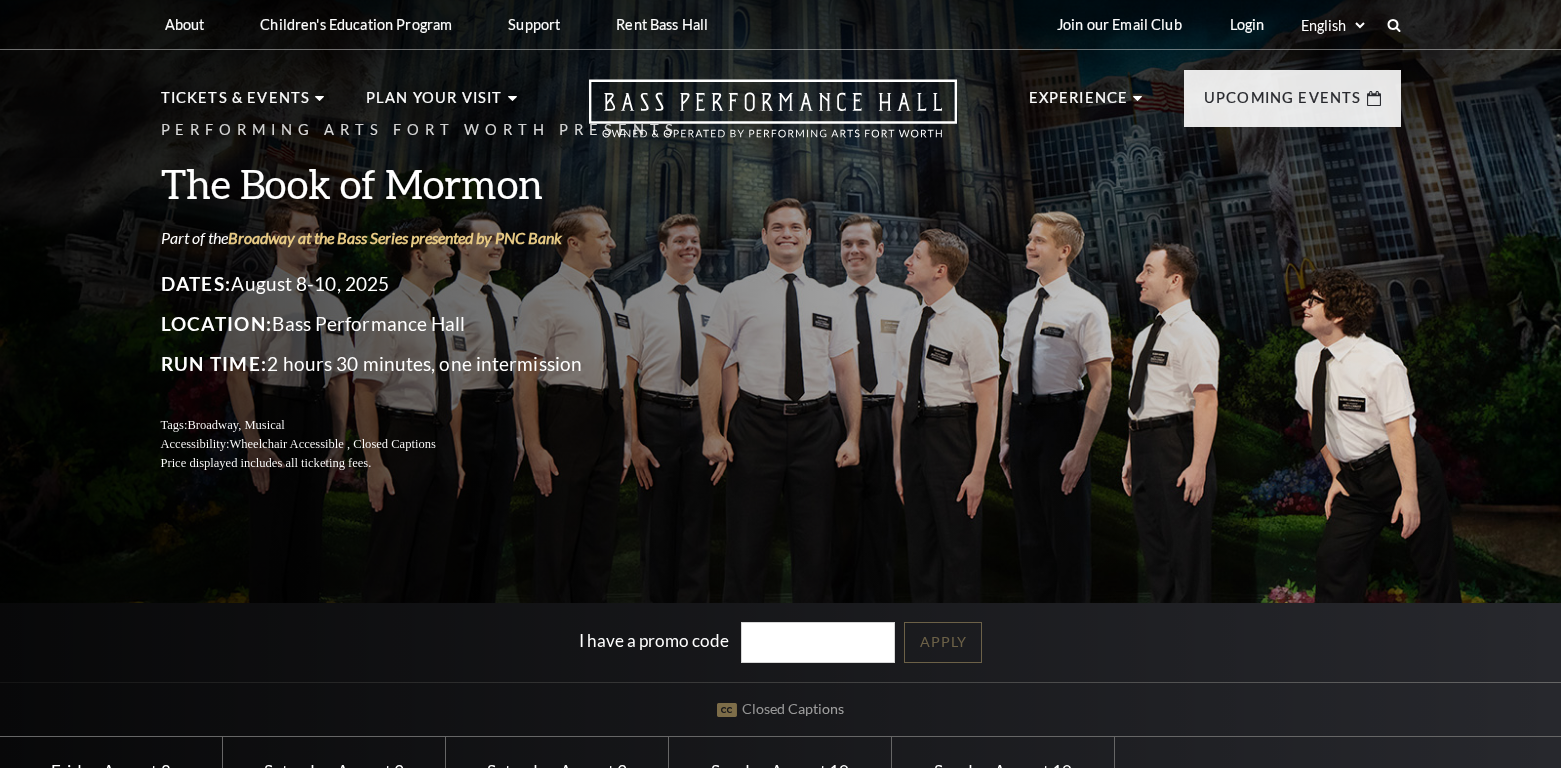 scroll, scrollTop: 0, scrollLeft: 0, axis: both 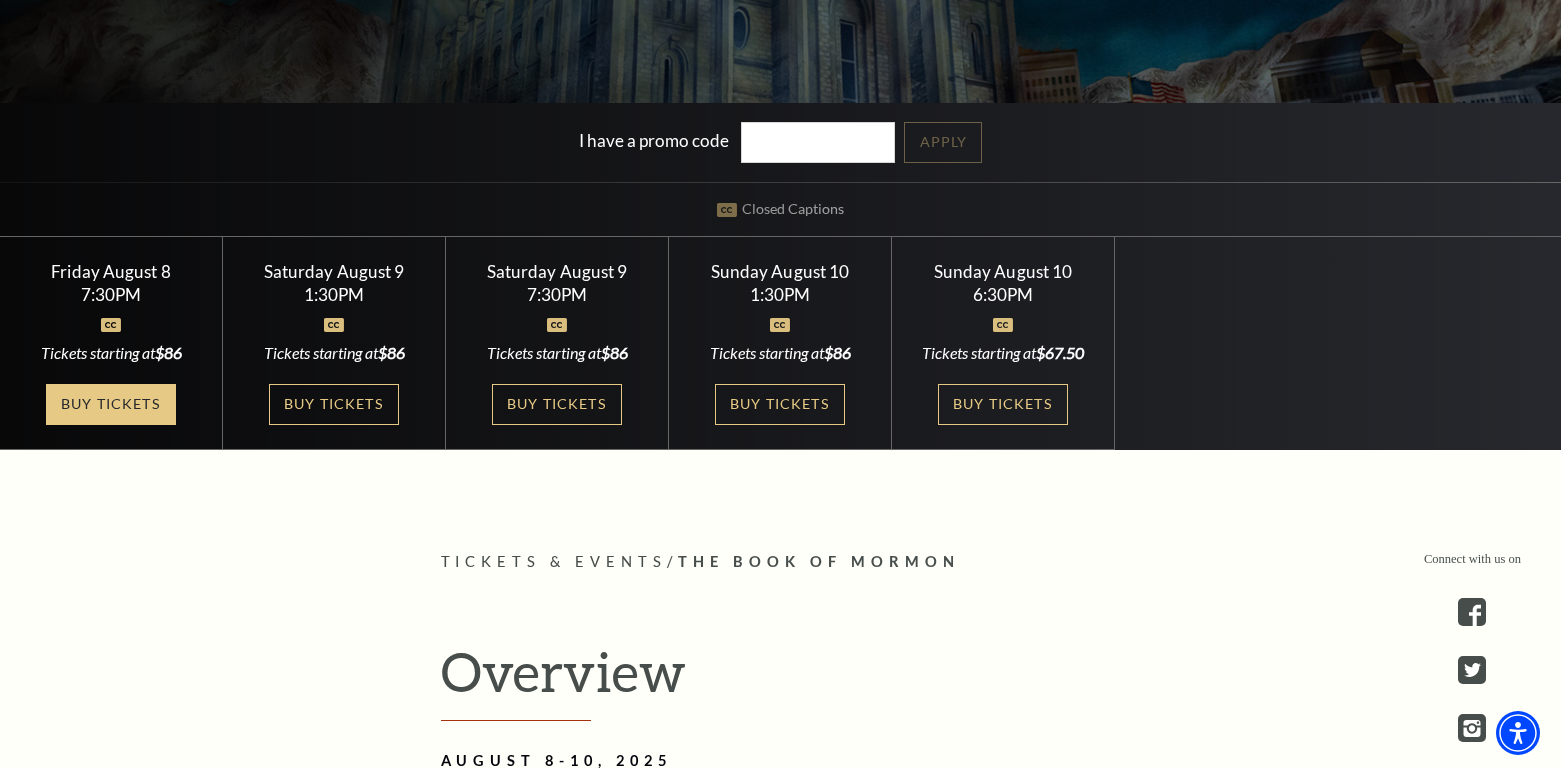click on "Buy Tickets" at bounding box center (111, 404) 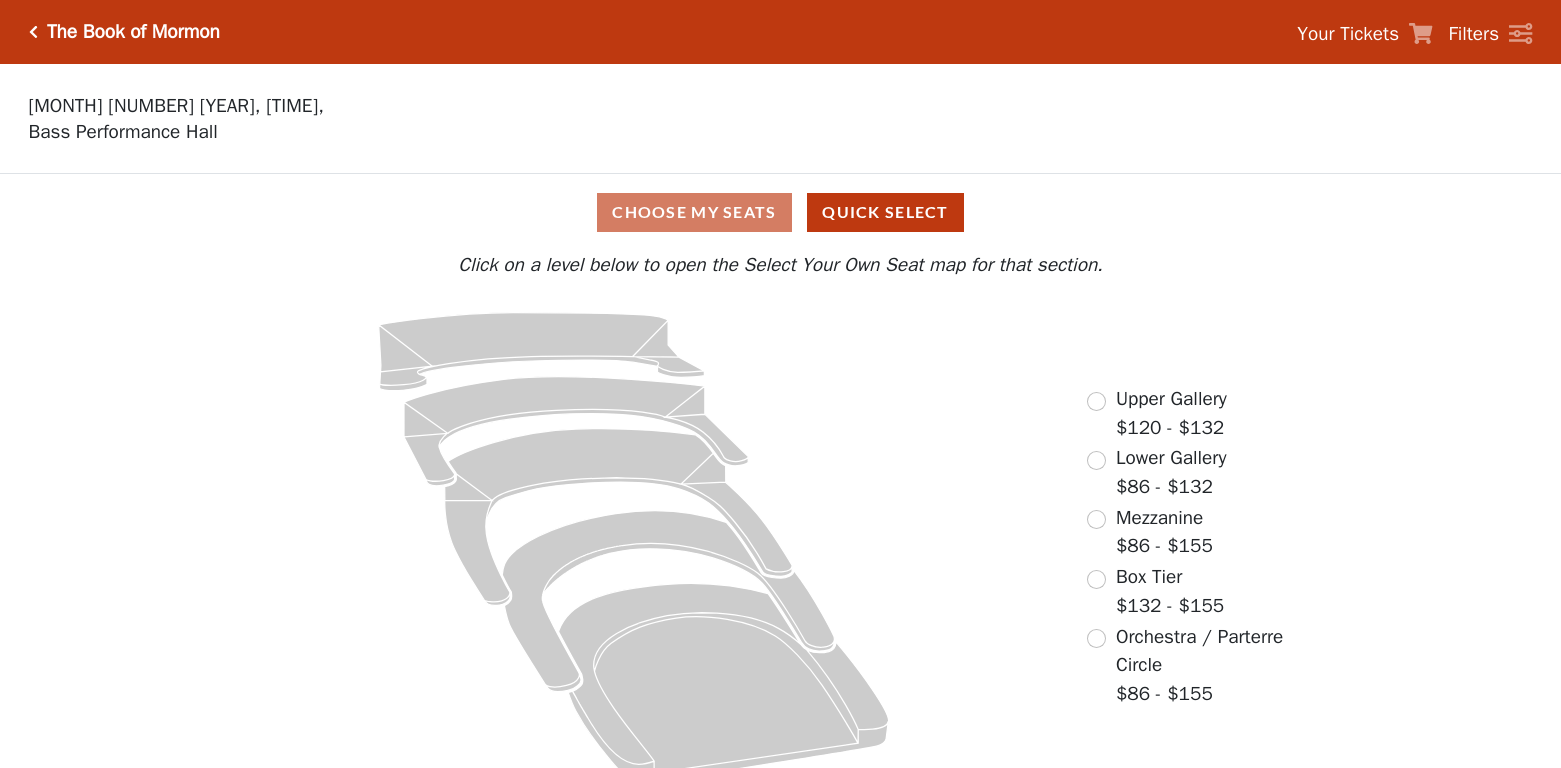 scroll, scrollTop: 0, scrollLeft: 0, axis: both 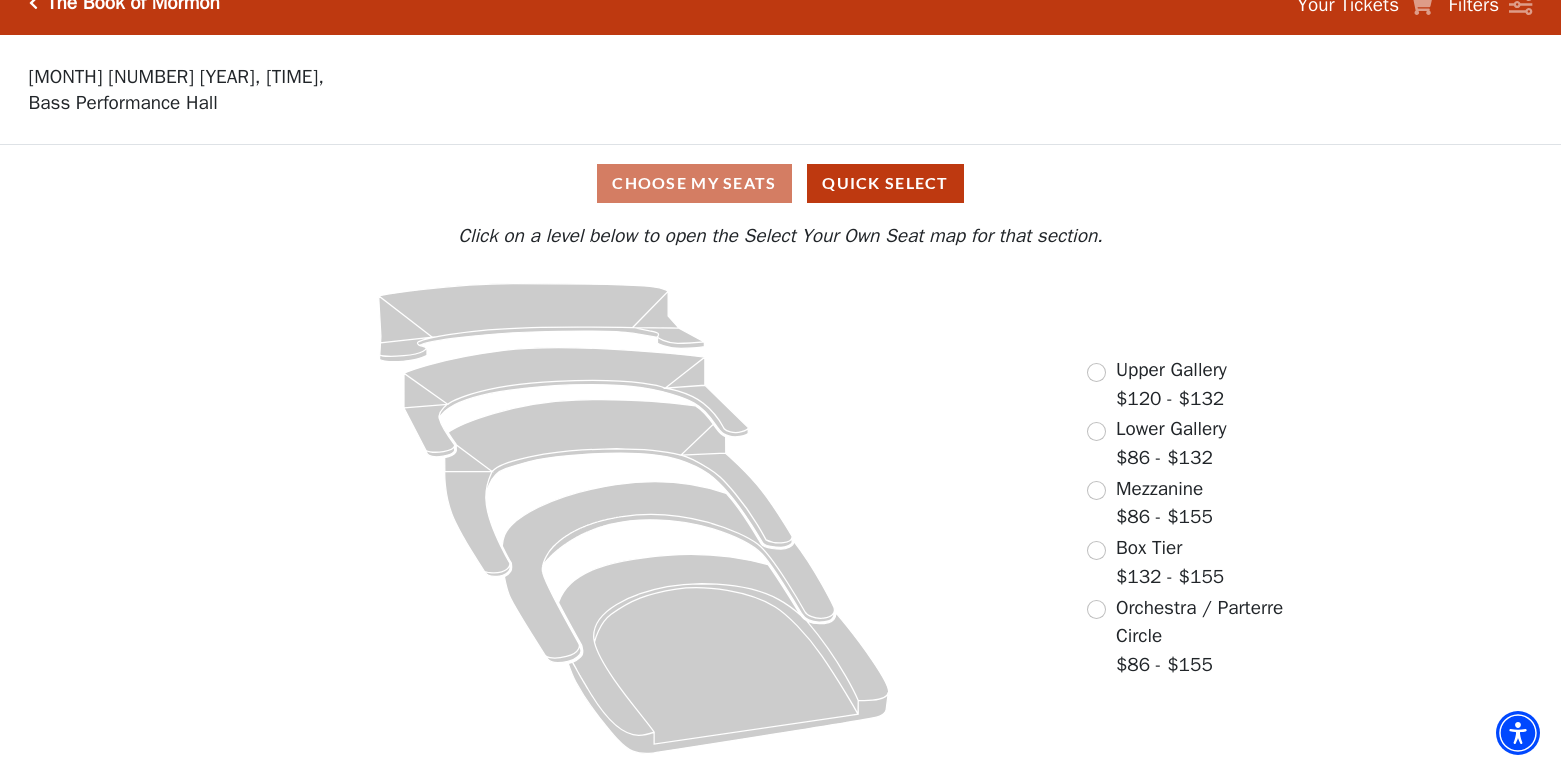 click on "Box Tier" at bounding box center [1149, 548] 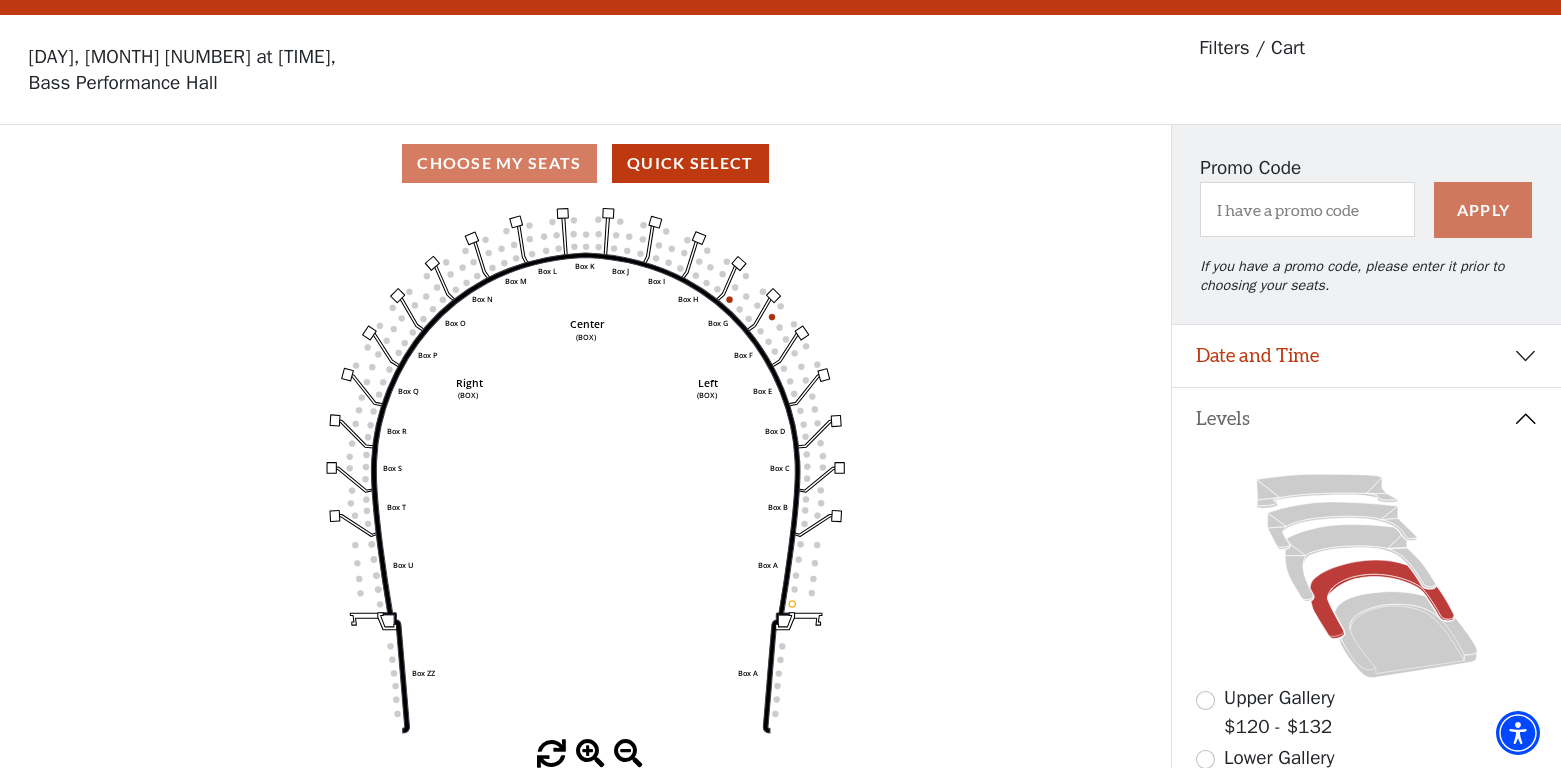 scroll, scrollTop: 93, scrollLeft: 0, axis: vertical 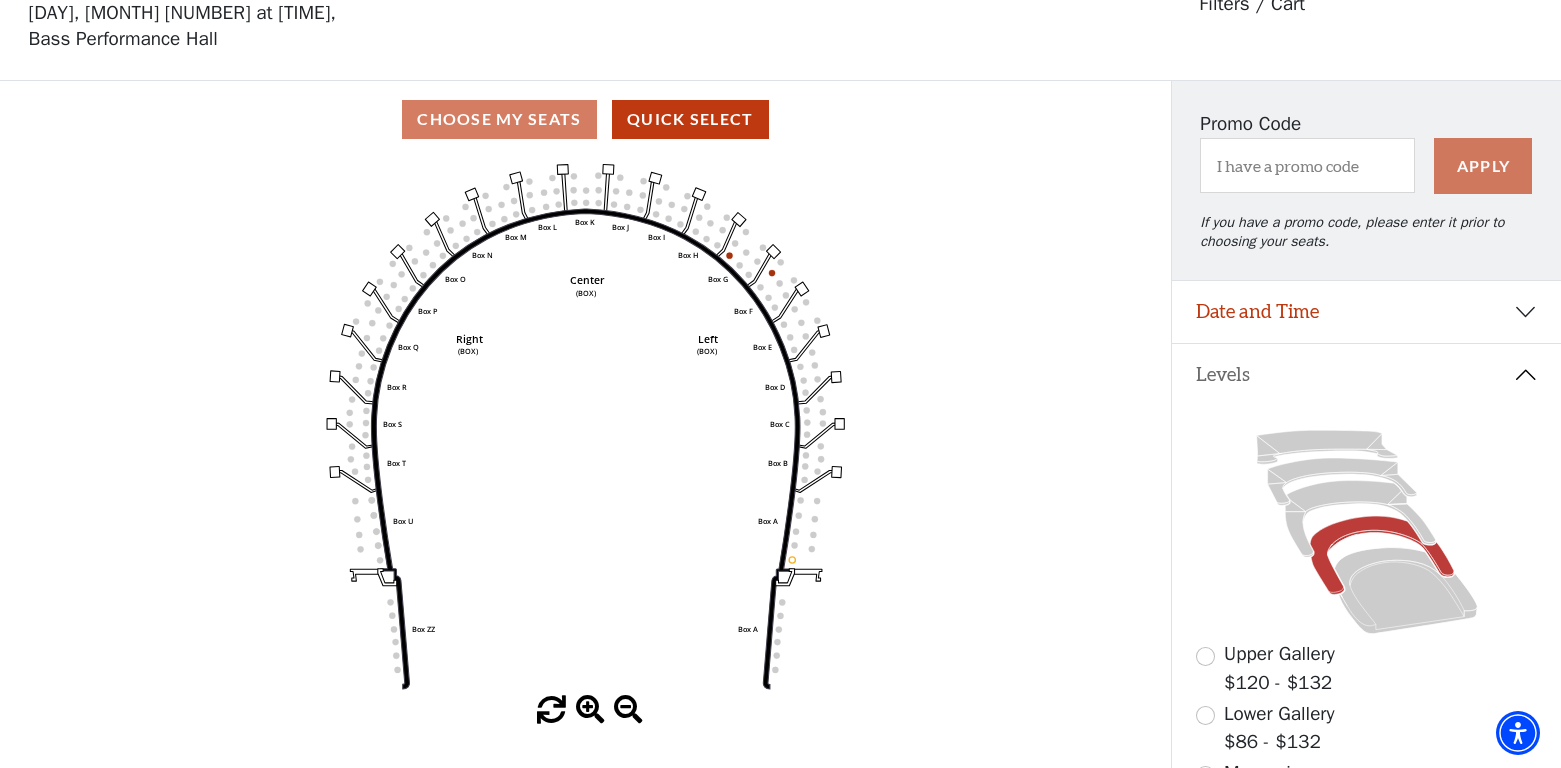 click 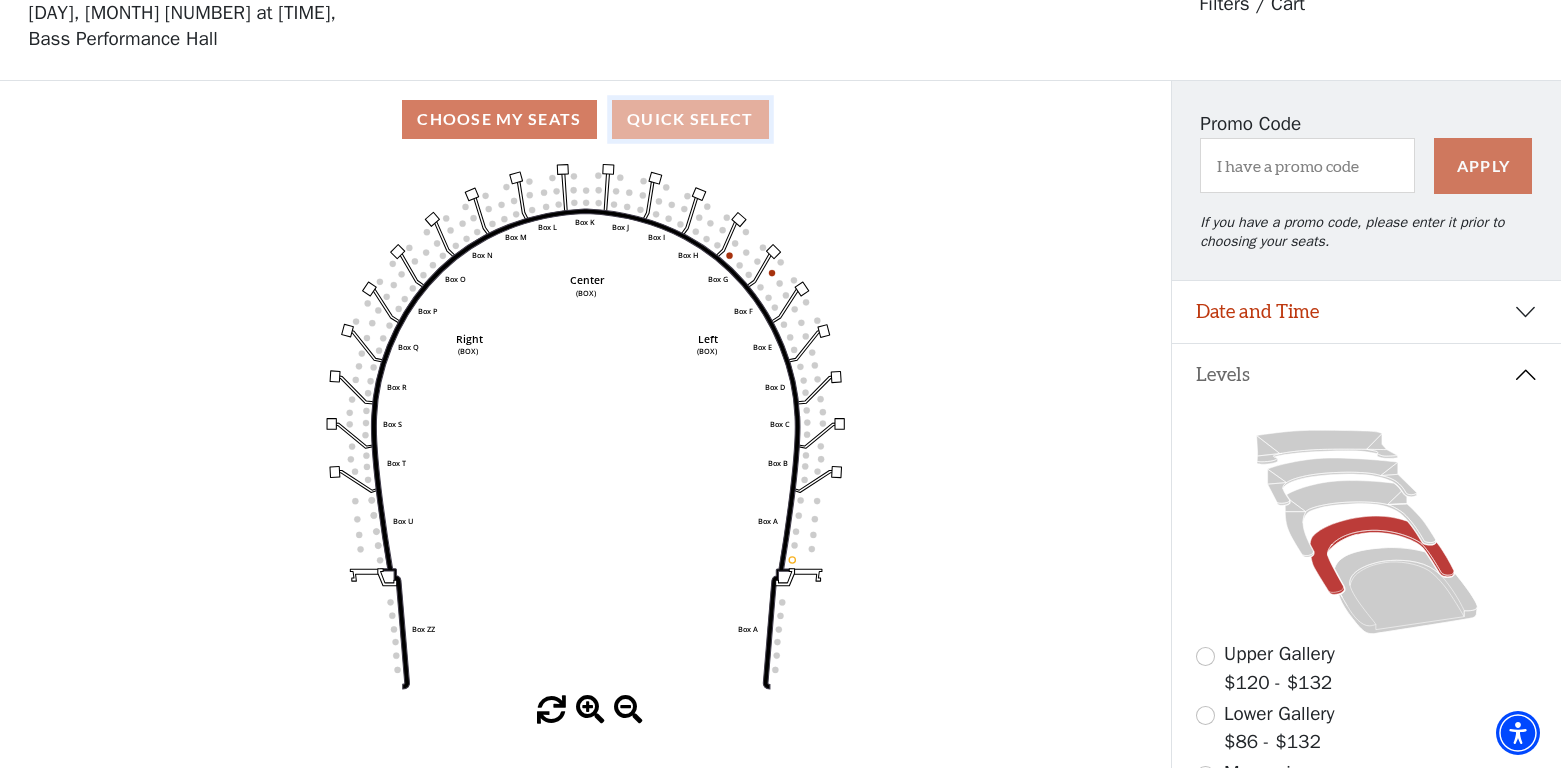 click on "Quick Select" at bounding box center [690, 119] 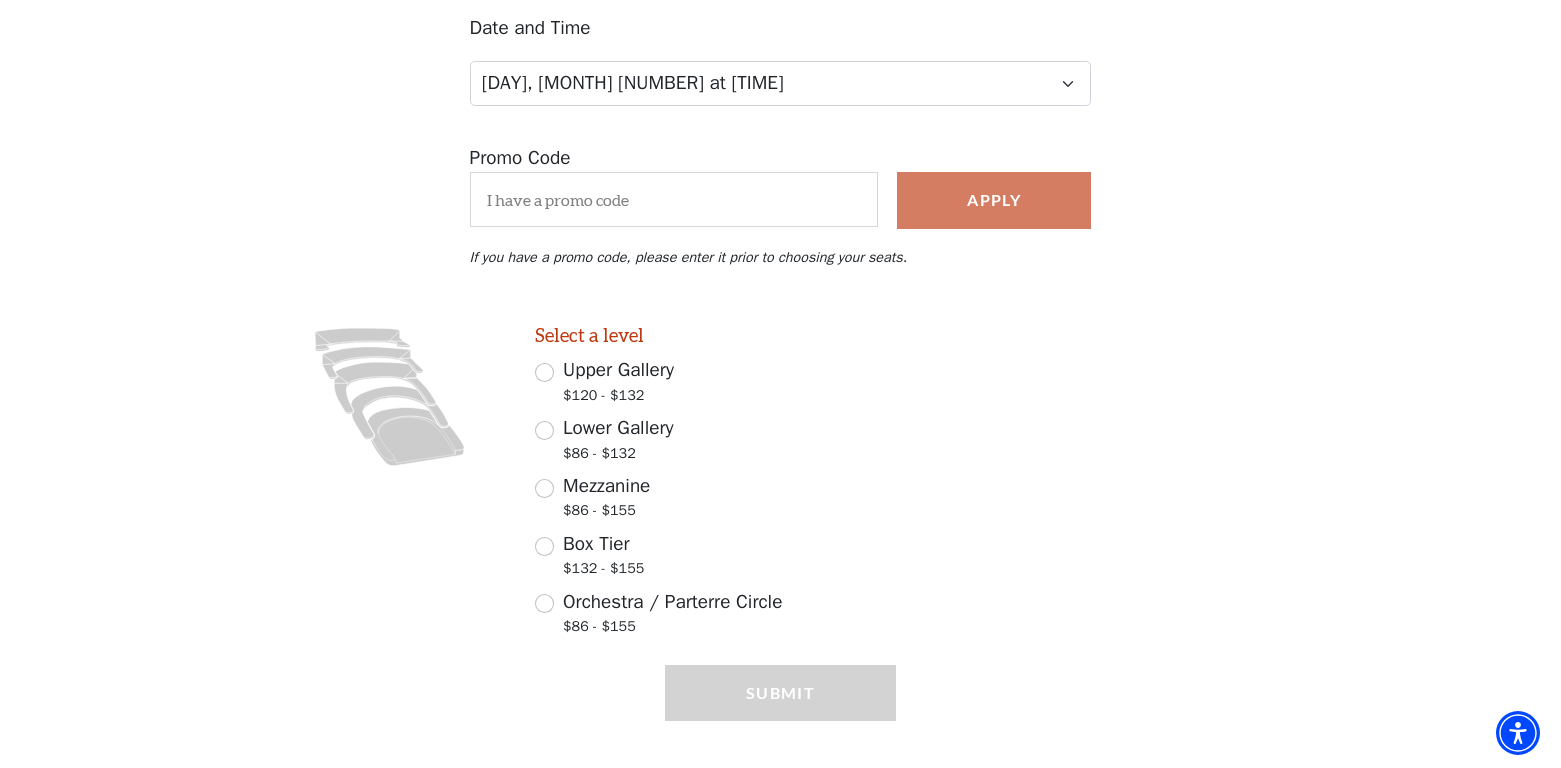 scroll, scrollTop: 286, scrollLeft: 0, axis: vertical 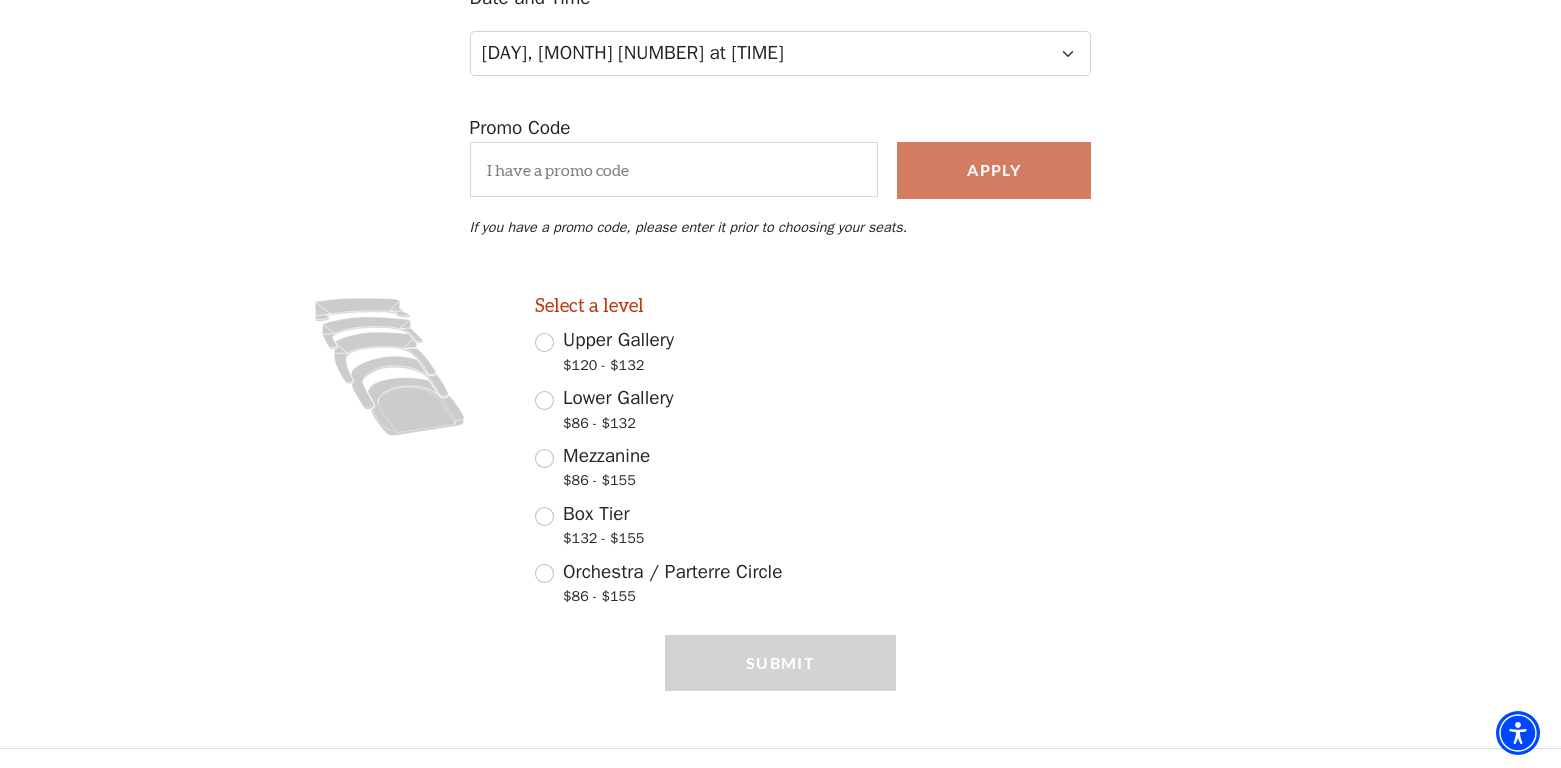 click on "Box Tier" at bounding box center [596, 514] 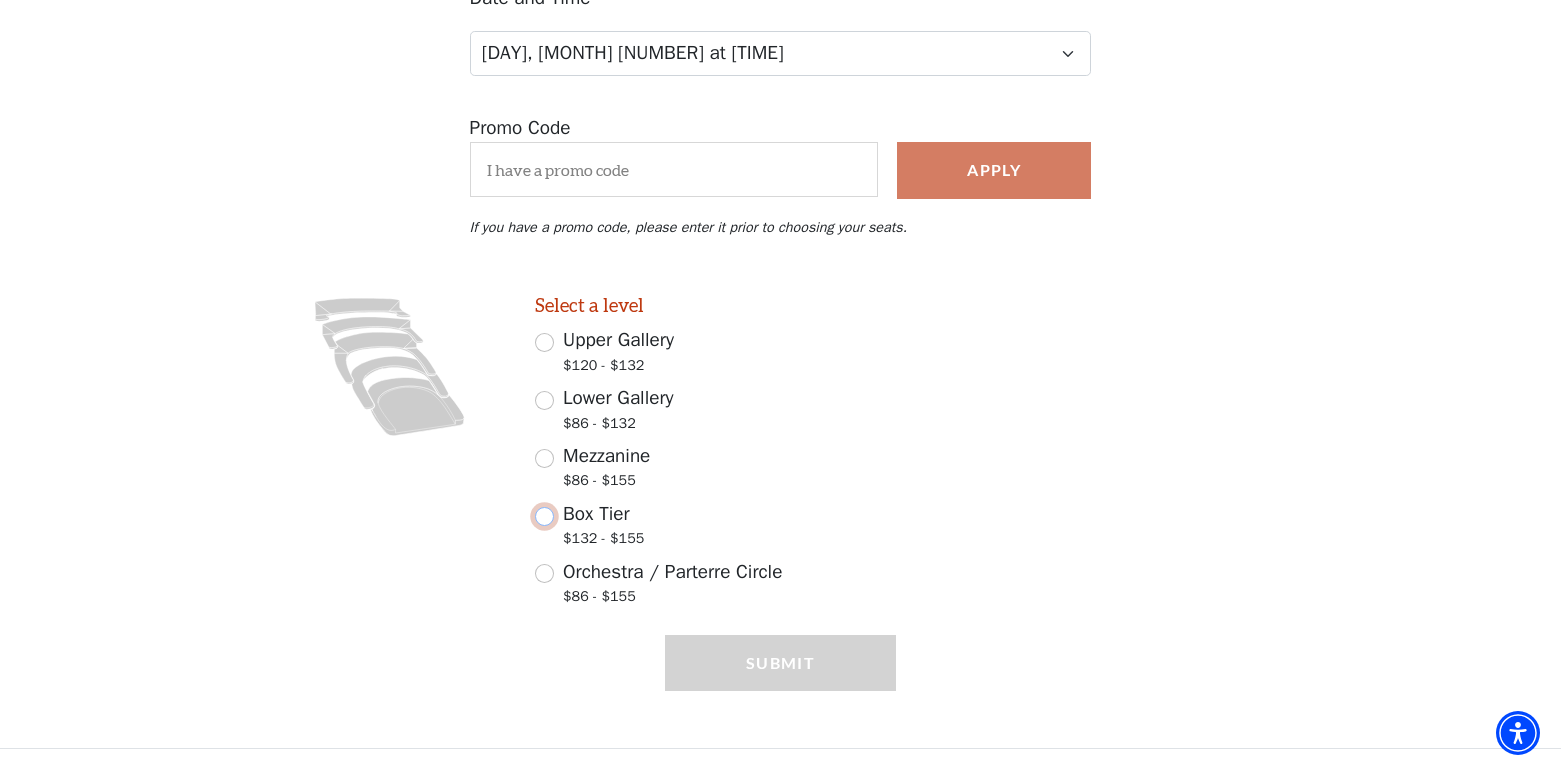 click on "Box Tier     $132 - $155" at bounding box center [544, 516] 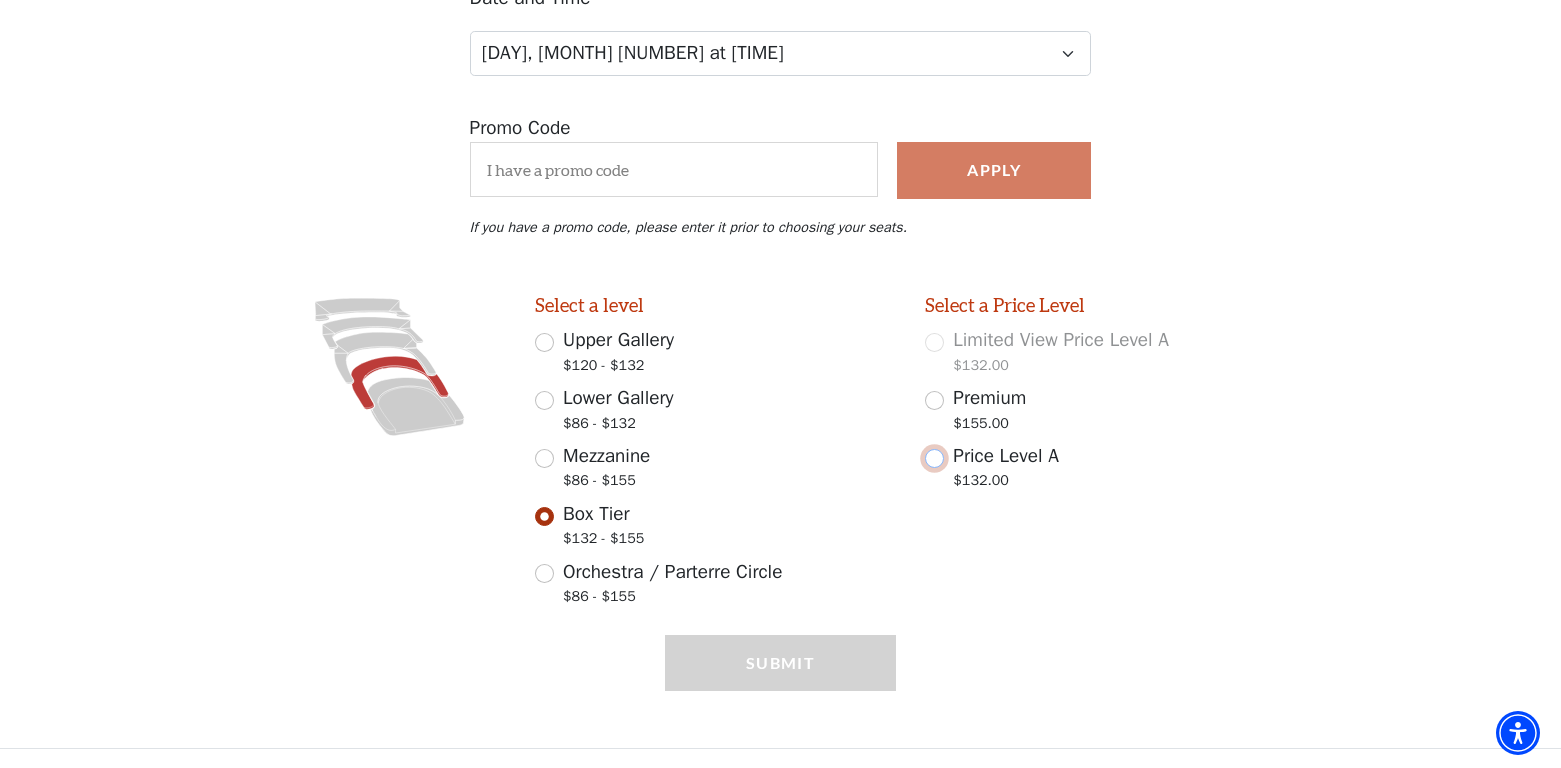 click on "Price Level A $132.00" at bounding box center [934, 458] 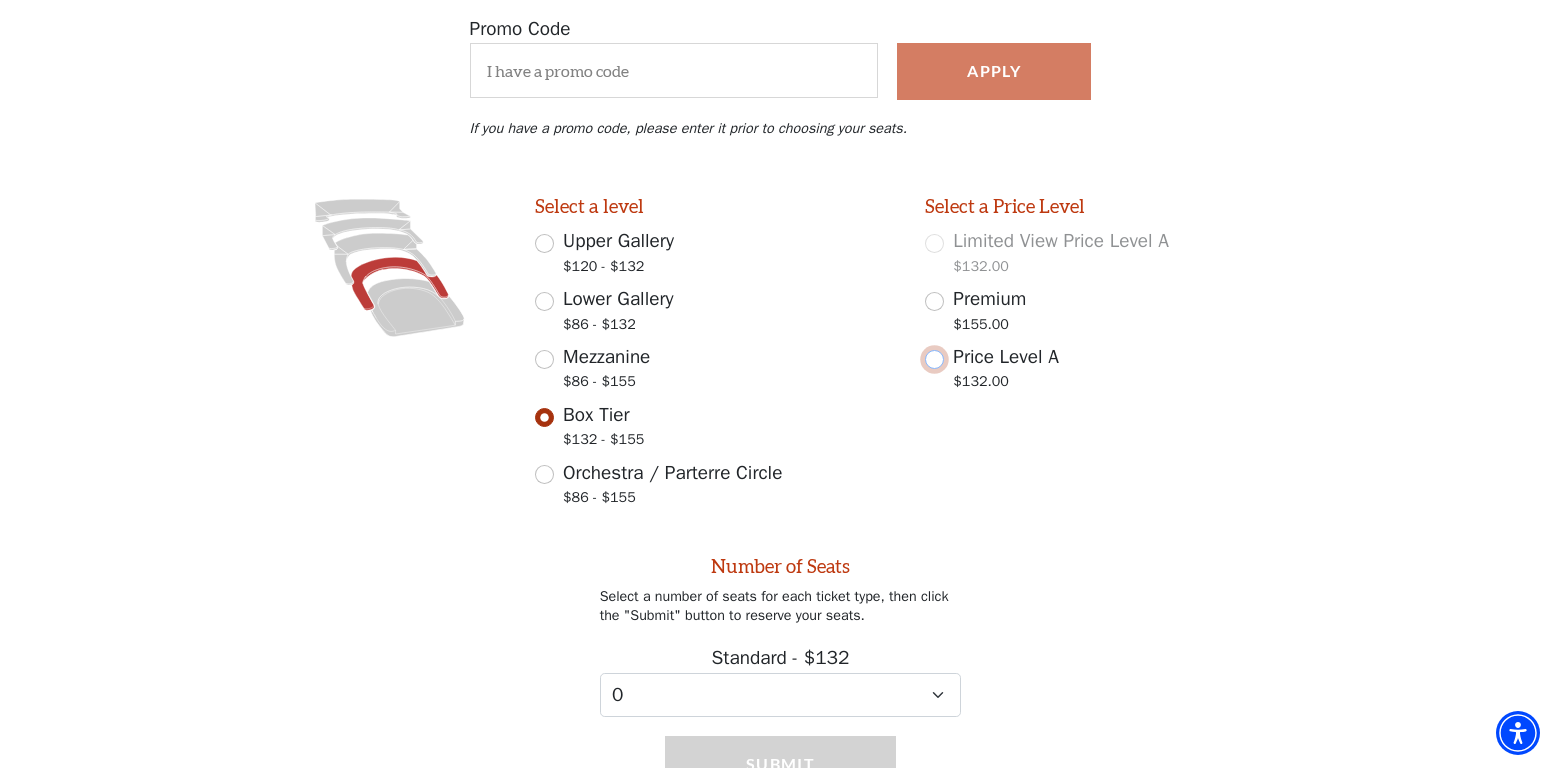 scroll, scrollTop: 487, scrollLeft: 0, axis: vertical 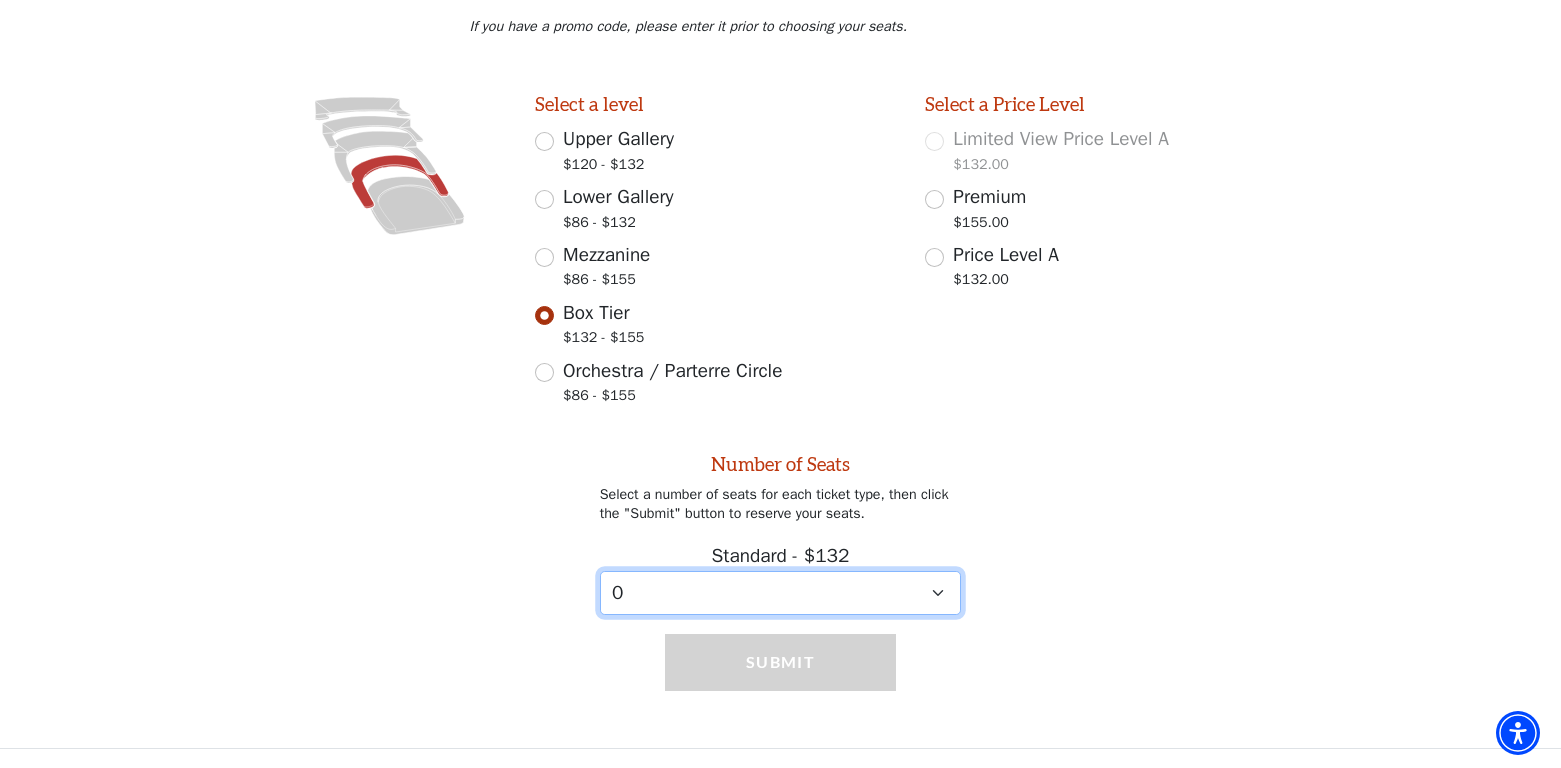 click on "0 1 2 3 4 5 6 7 8 9" at bounding box center (781, 593) 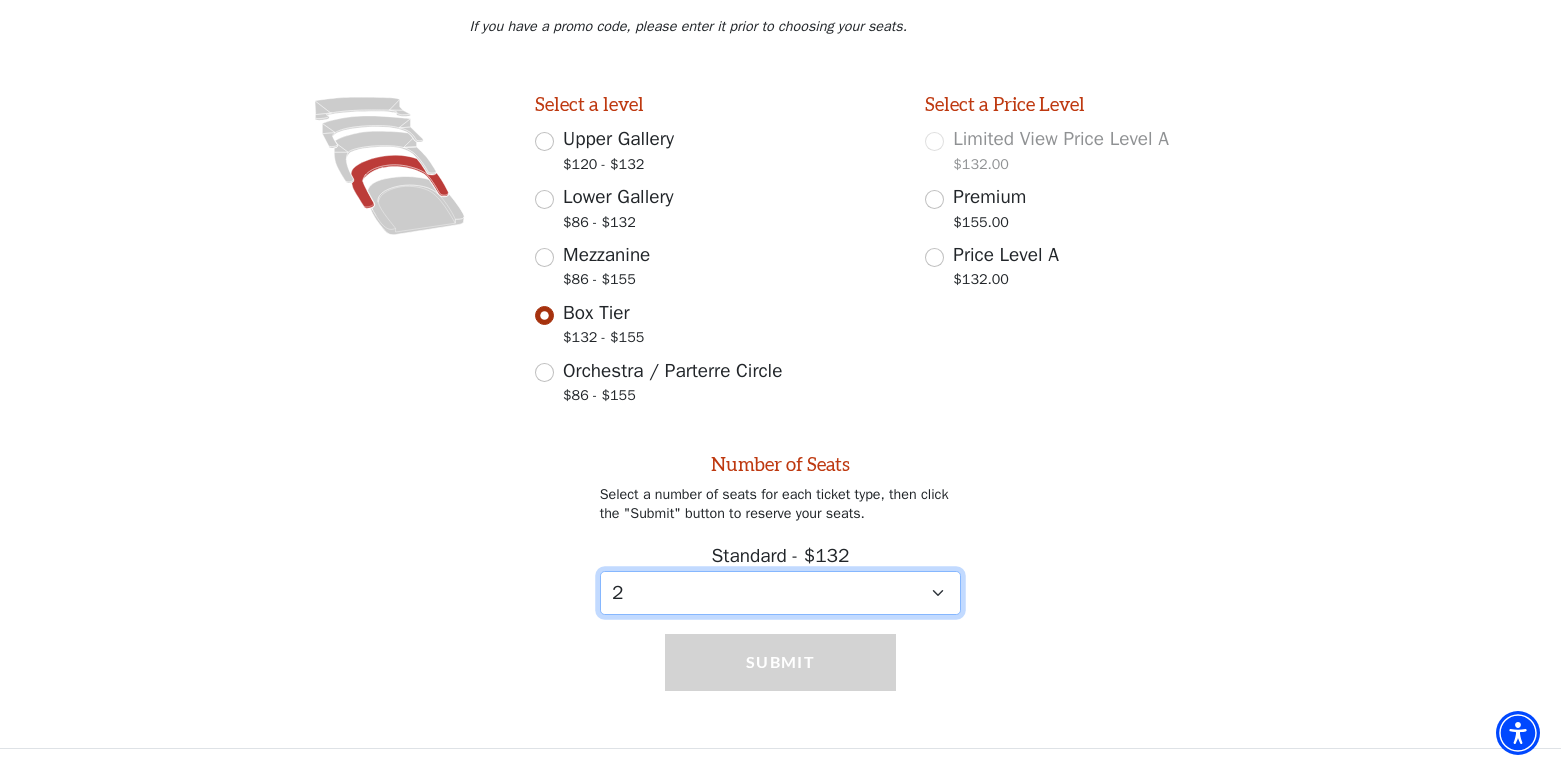 click on "0 1 2 3 4 5 6 7 8 9" at bounding box center (781, 593) 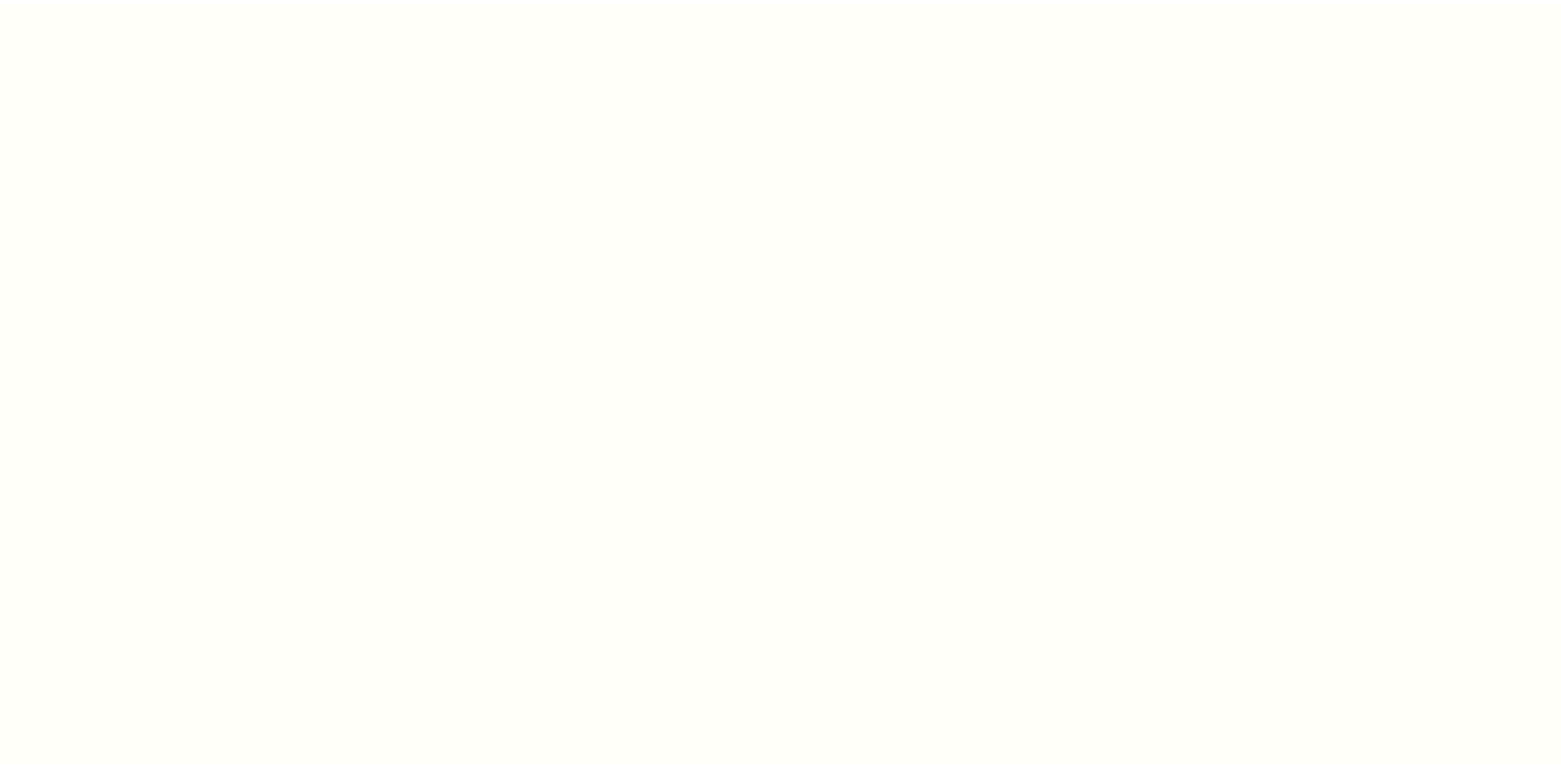 scroll, scrollTop: 500, scrollLeft: 0, axis: vertical 